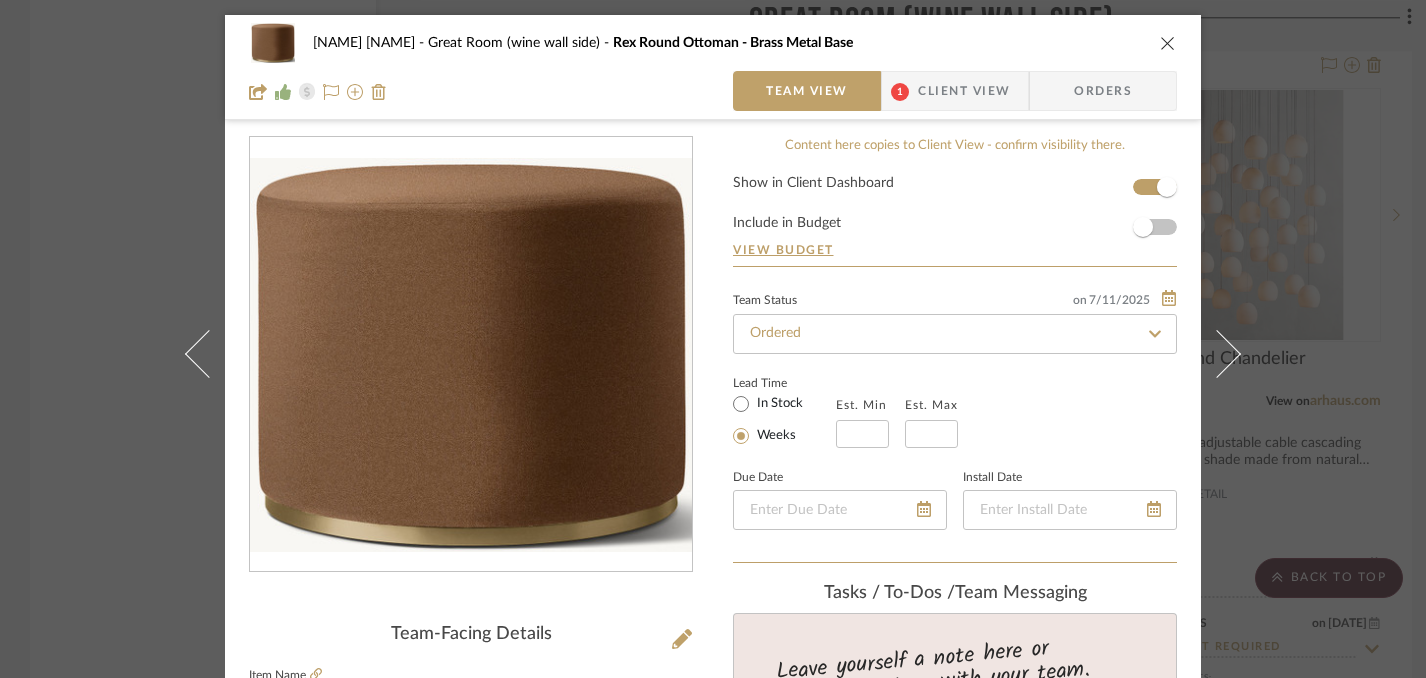scroll, scrollTop: 0, scrollLeft: 0, axis: both 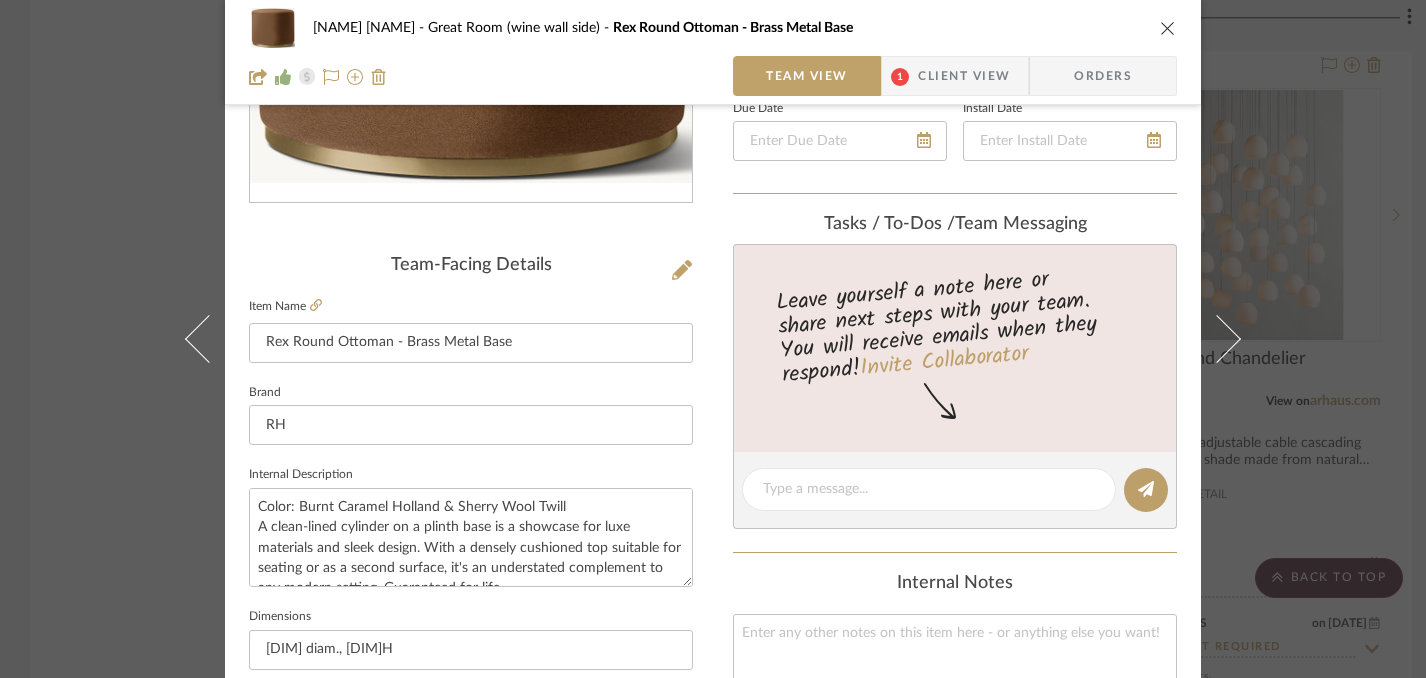 click at bounding box center (1168, 28) 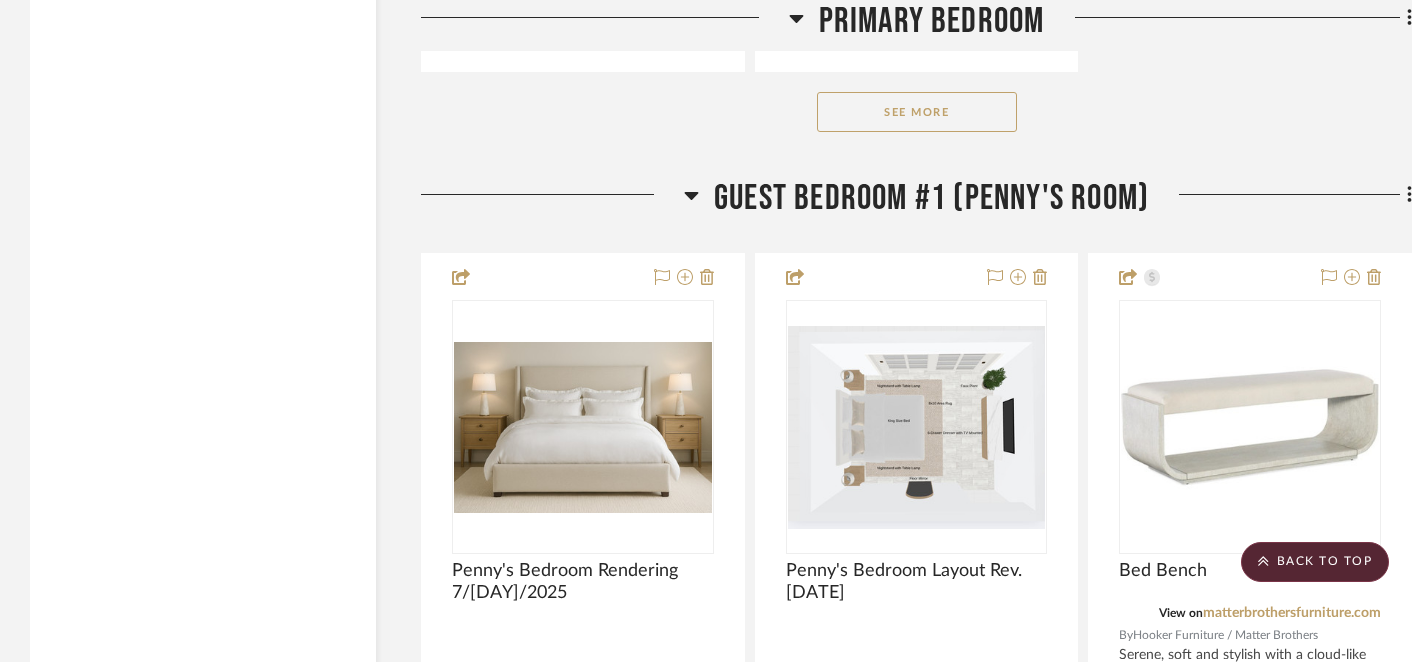scroll, scrollTop: 12523, scrollLeft: 0, axis: vertical 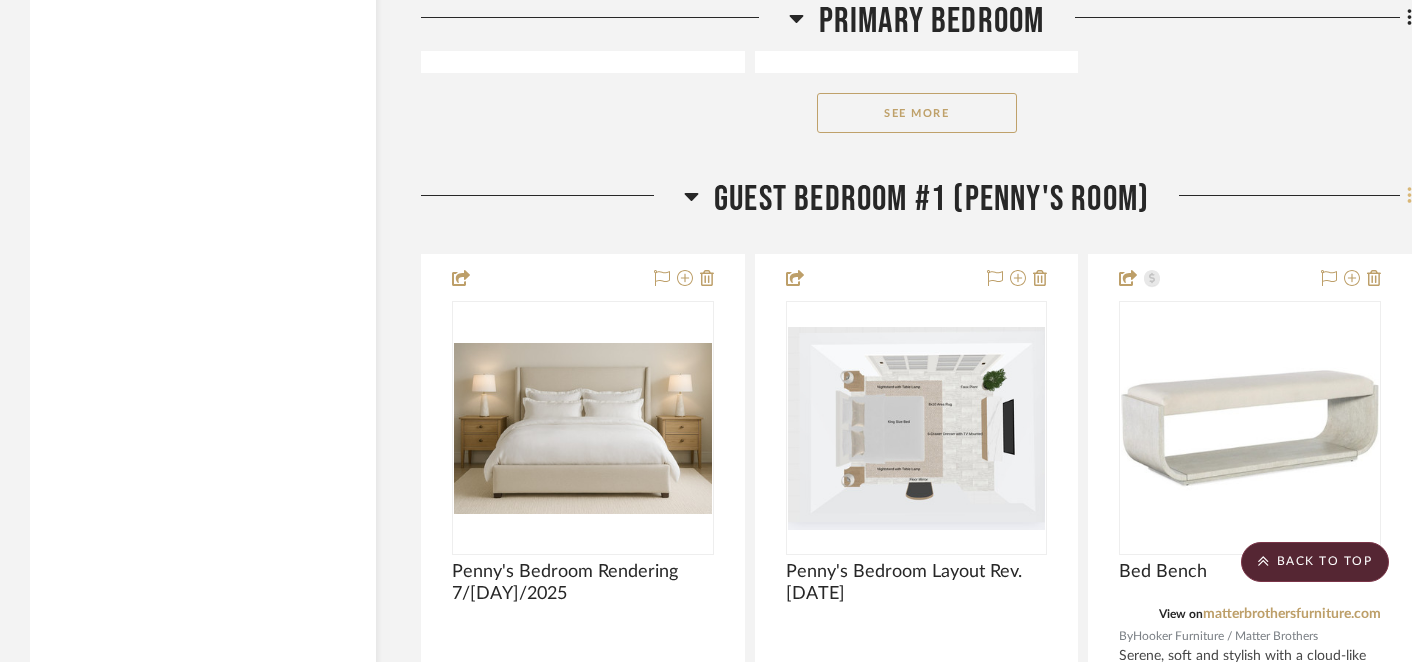 click 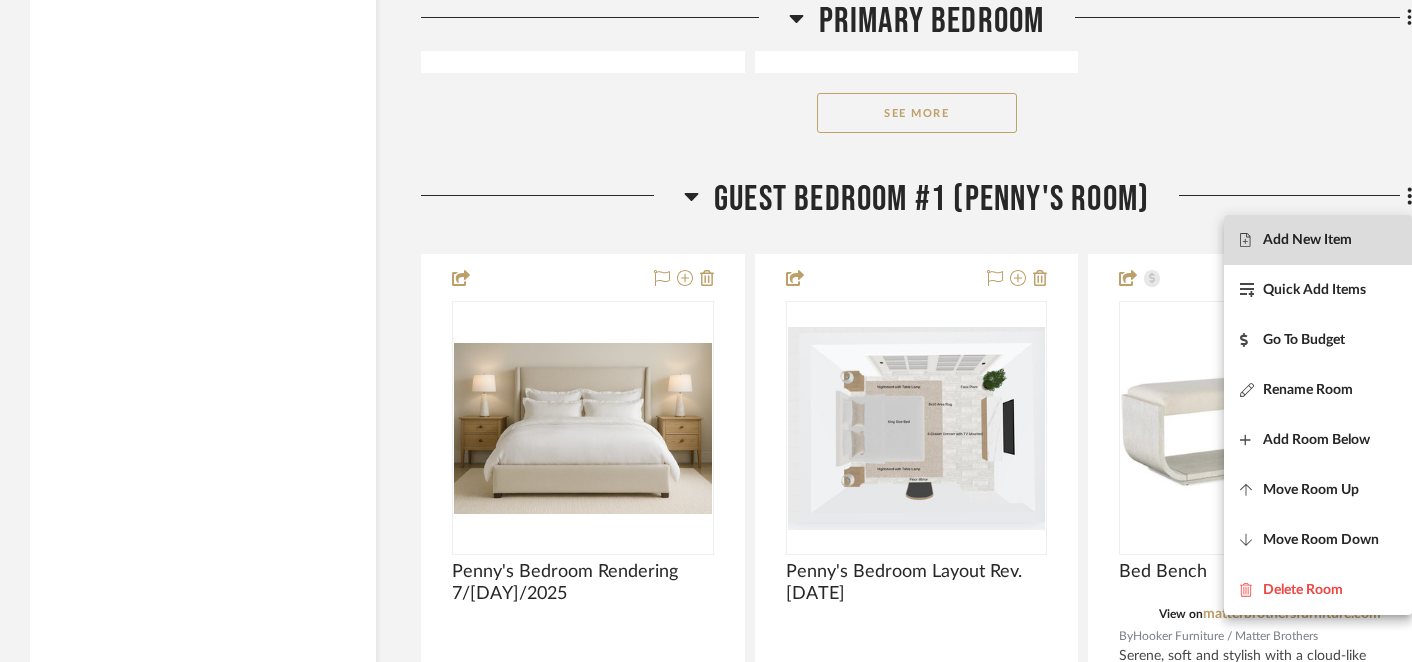 click on "Add New Item" at bounding box center (1307, 240) 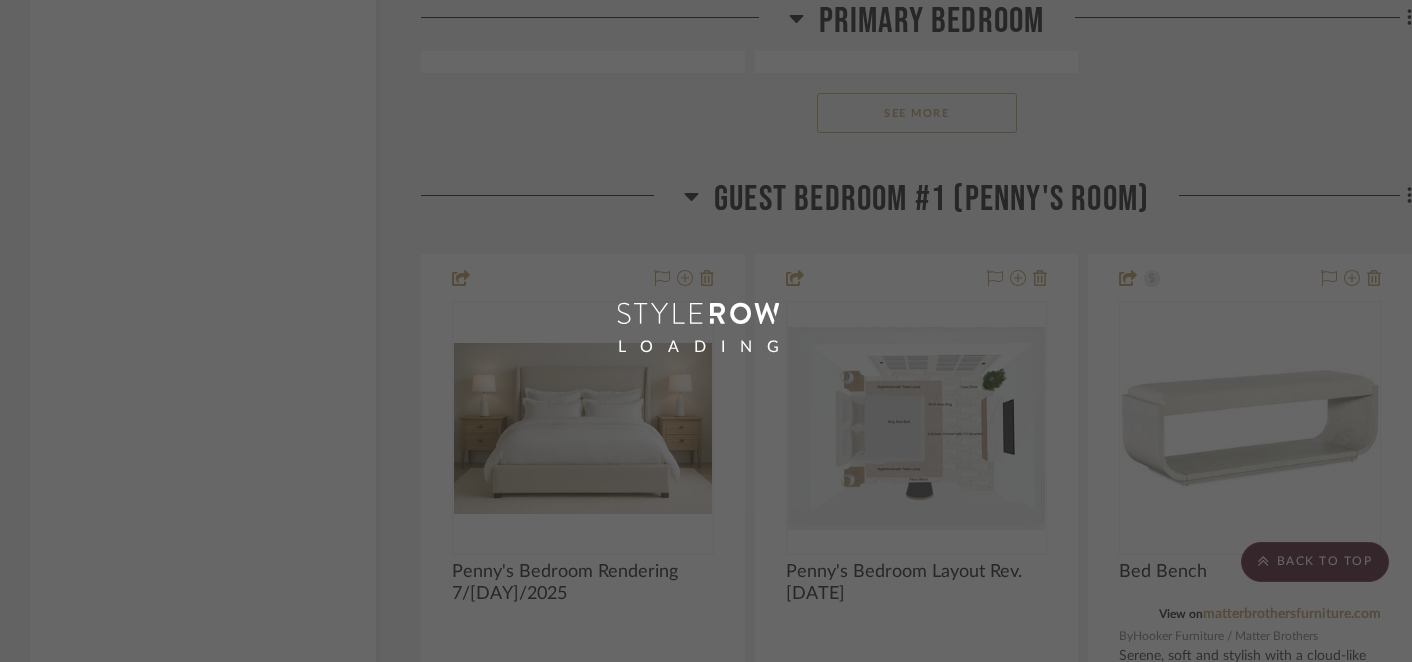 scroll, scrollTop: 0, scrollLeft: 0, axis: both 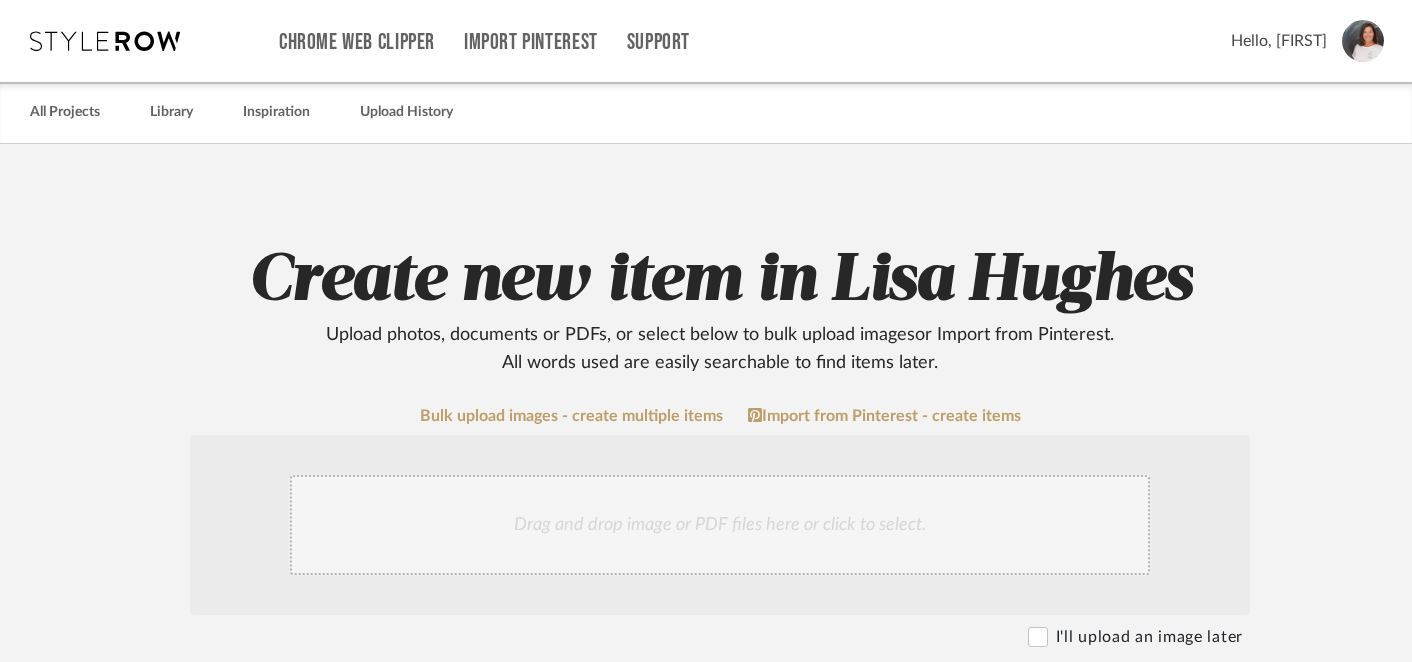 click on "Drag and drop image or PDF files here or click to select." 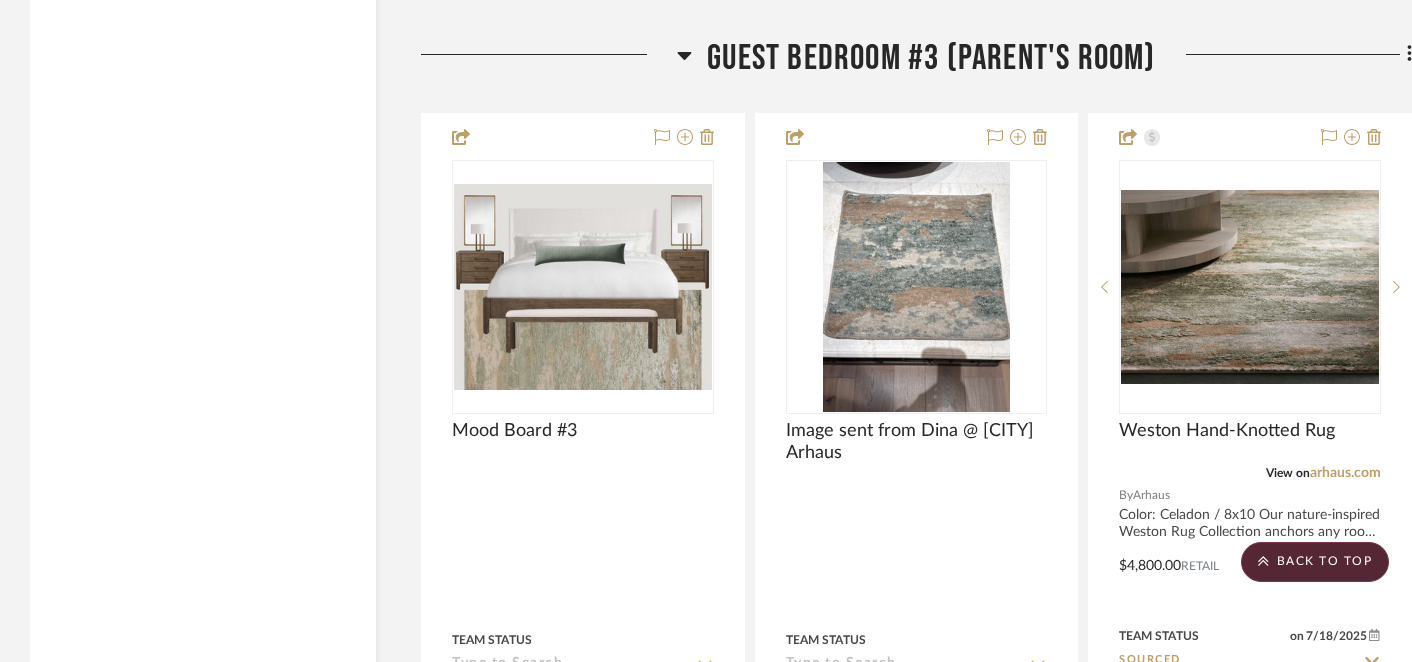 scroll, scrollTop: 17453, scrollLeft: 0, axis: vertical 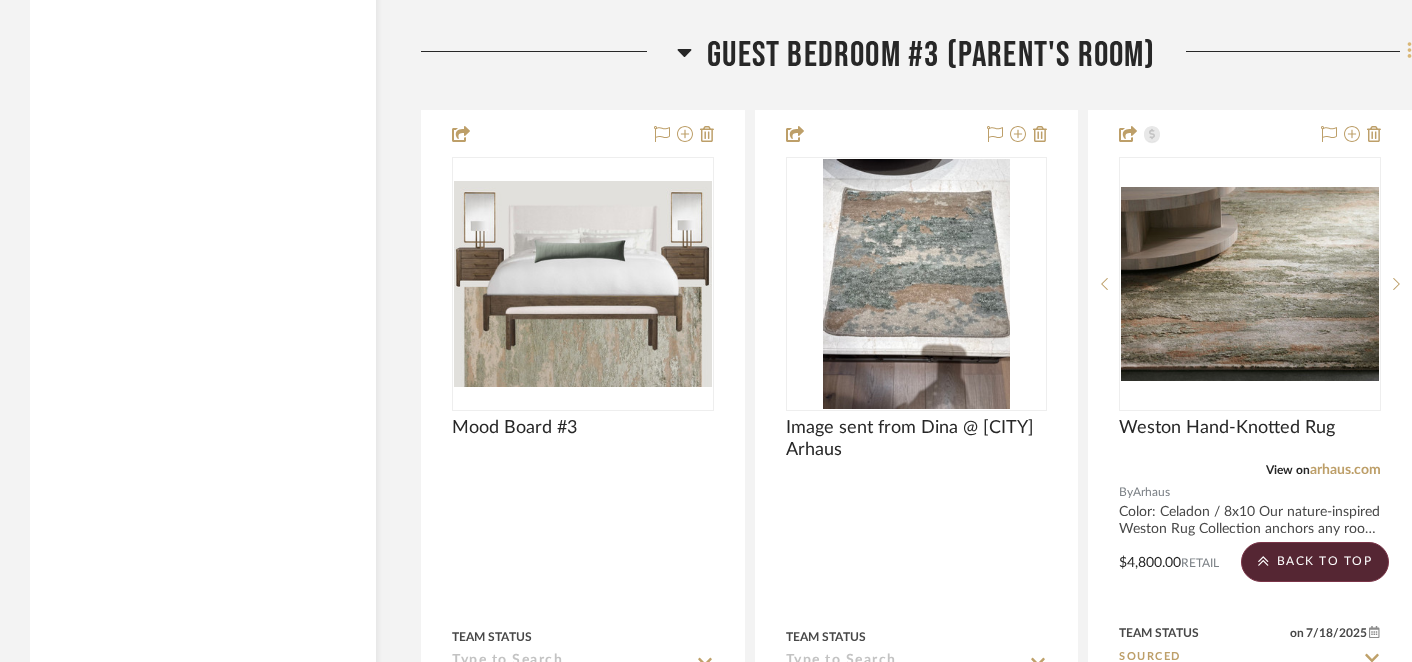 click 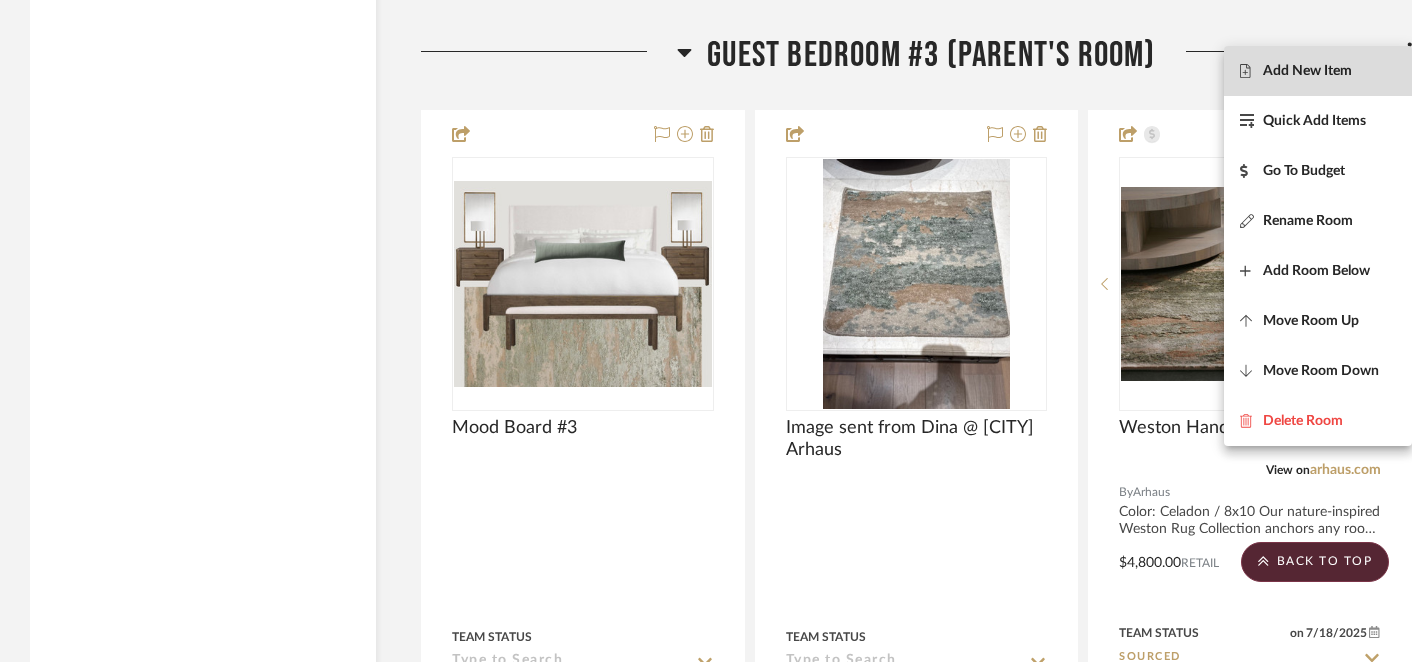 click on "Add New Item" at bounding box center (1318, 71) 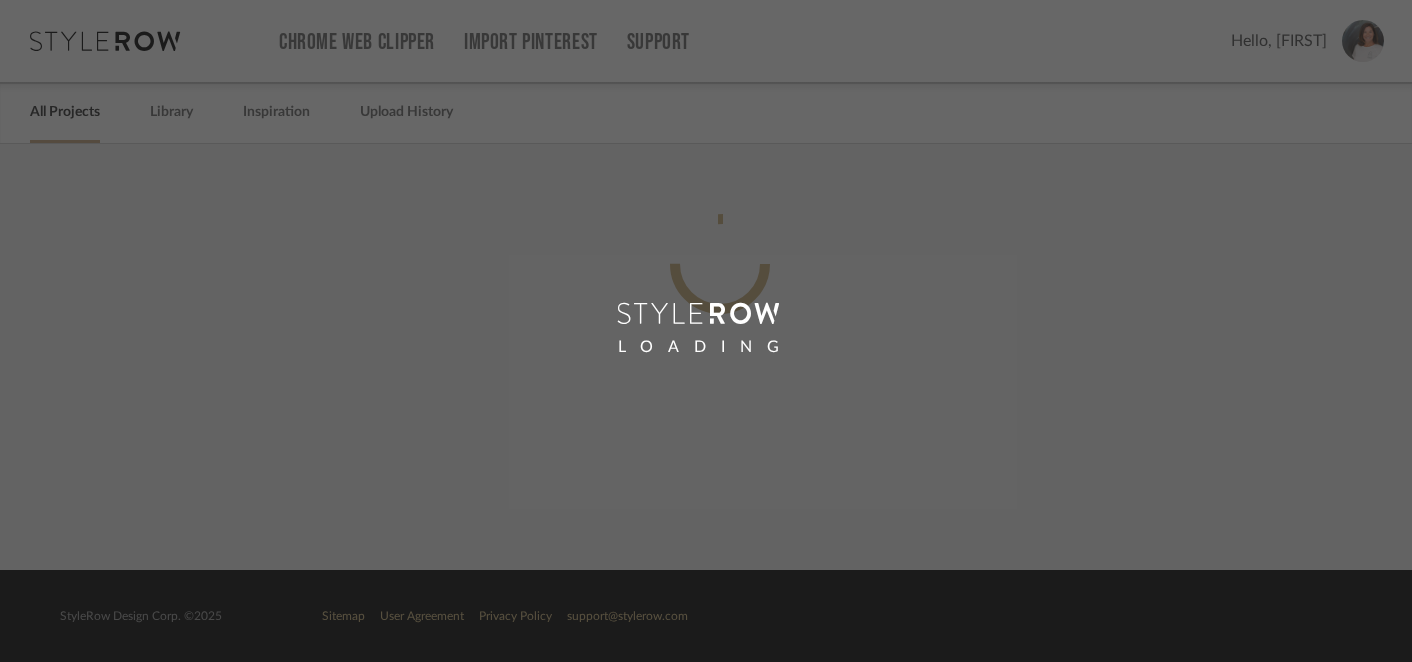 scroll, scrollTop: 0, scrollLeft: 0, axis: both 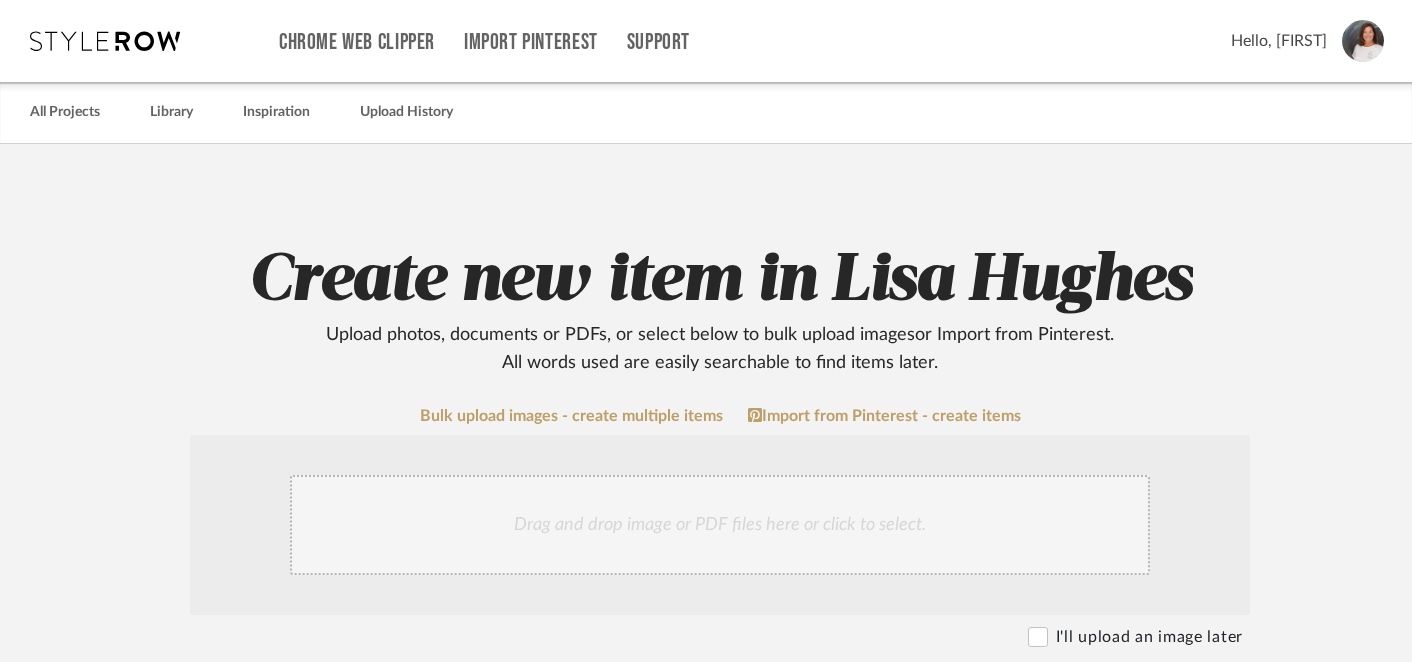 click on "Drag and drop image or PDF files here or click to select." 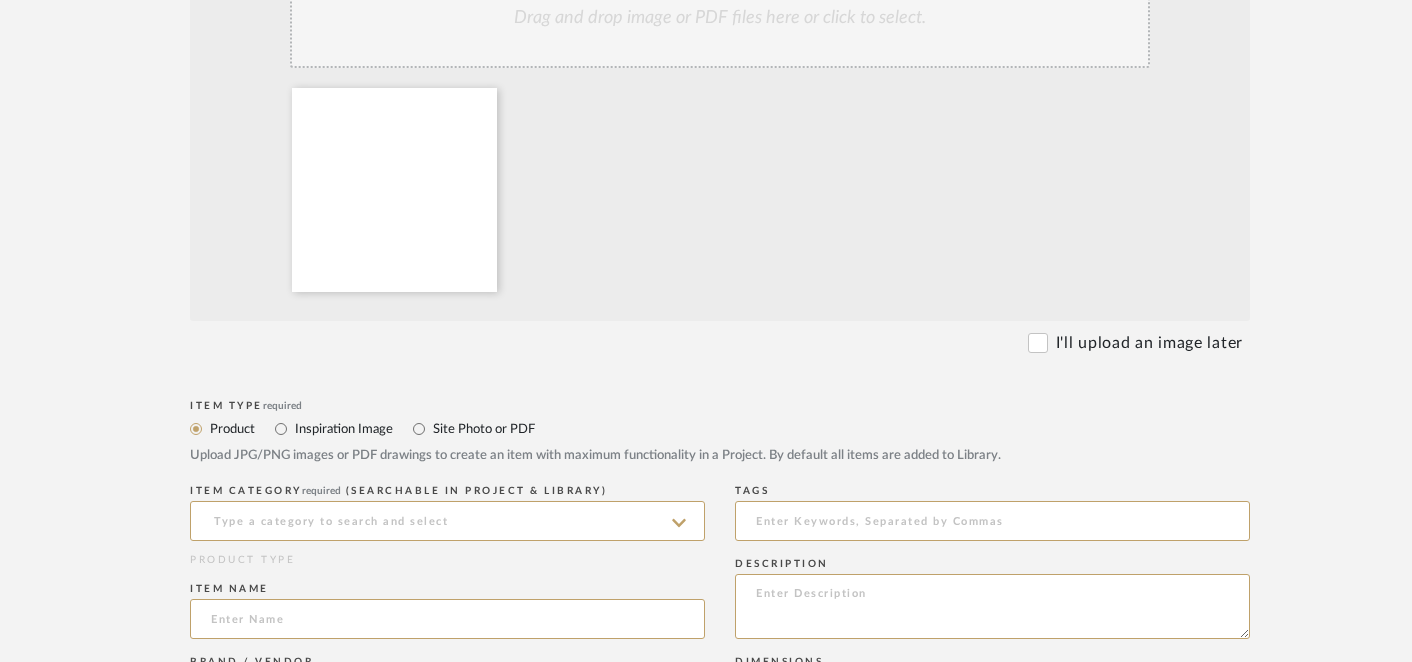 scroll, scrollTop: 530, scrollLeft: 0, axis: vertical 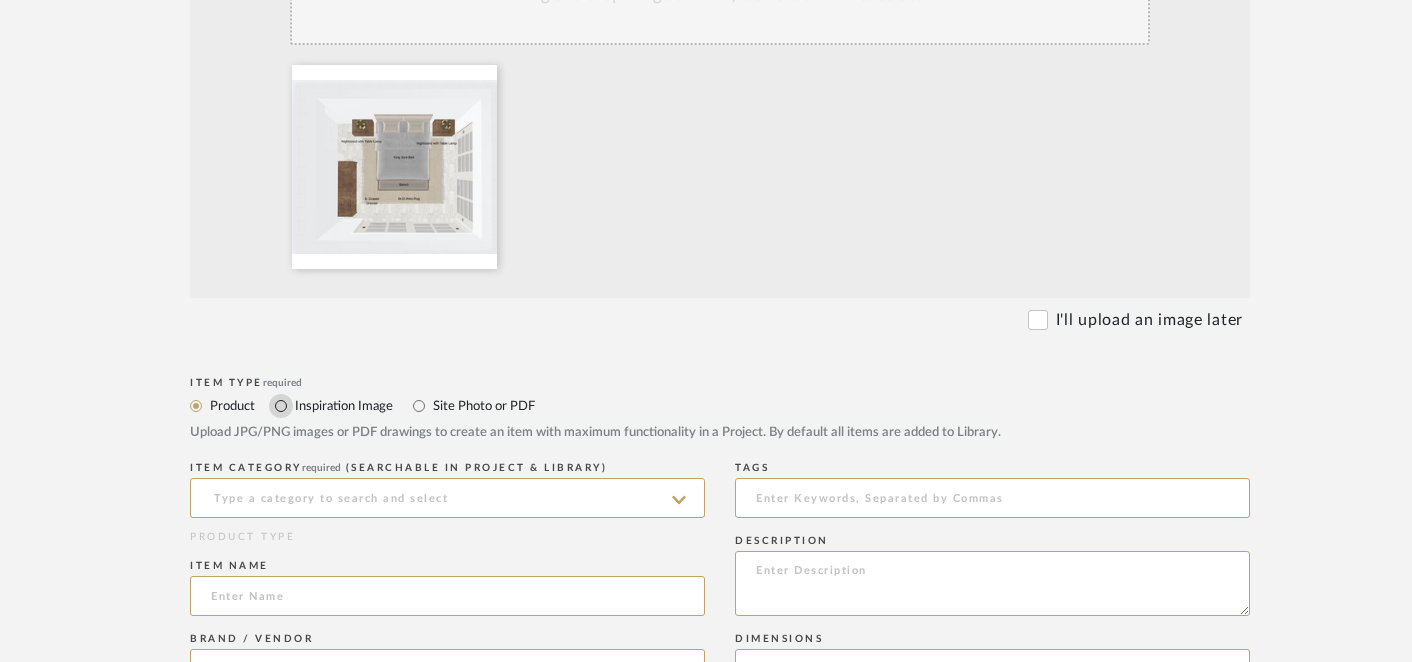 click on "Inspiration Image" at bounding box center [281, 406] 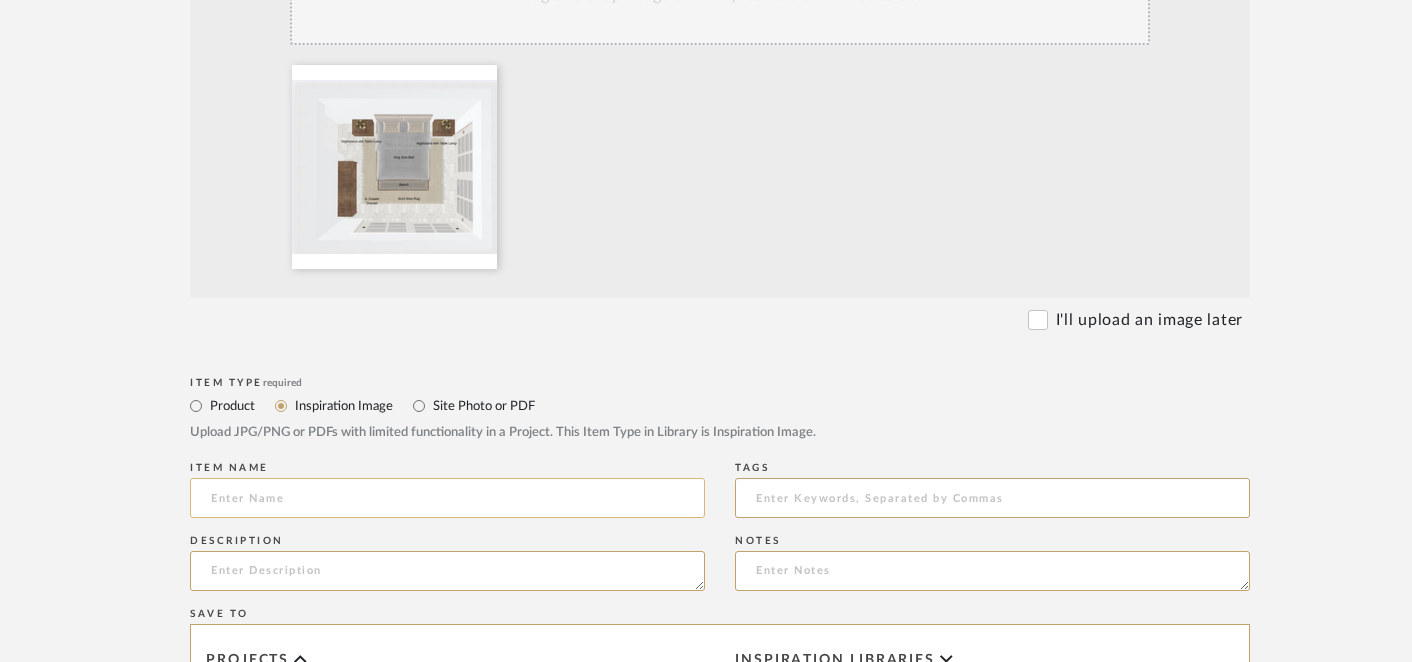 click 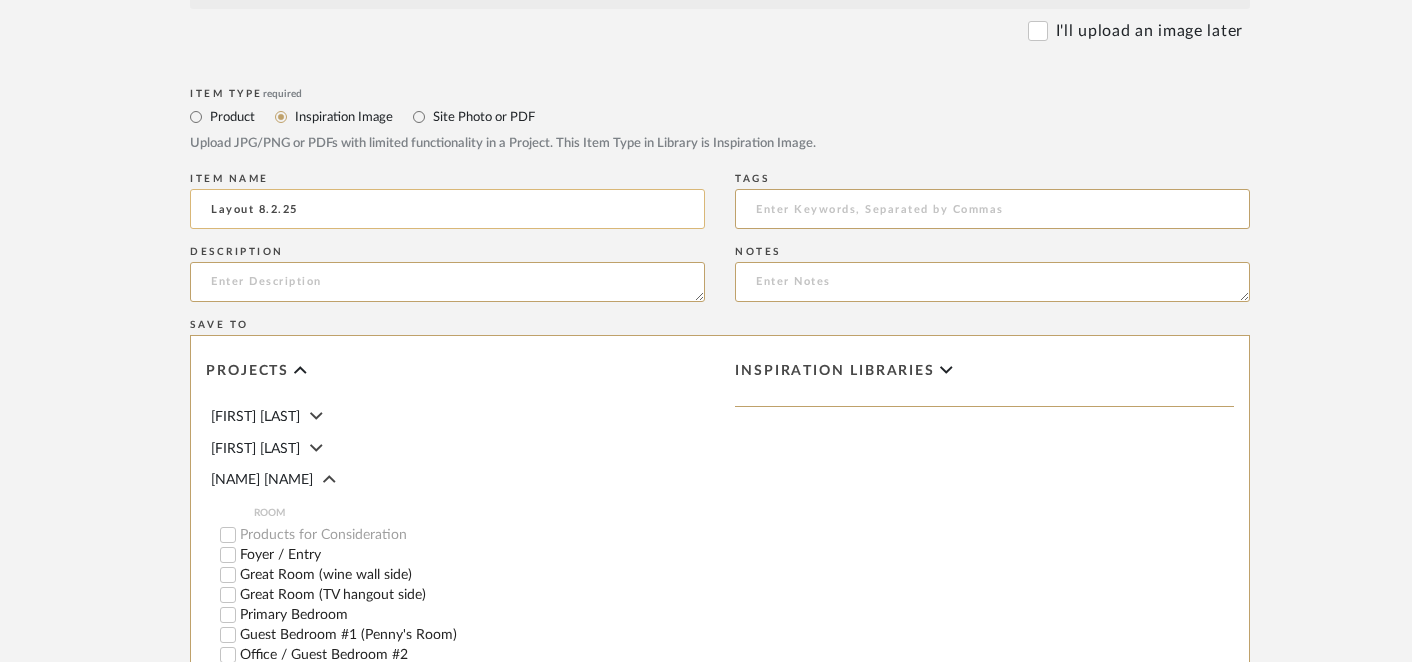 scroll, scrollTop: 836, scrollLeft: 0, axis: vertical 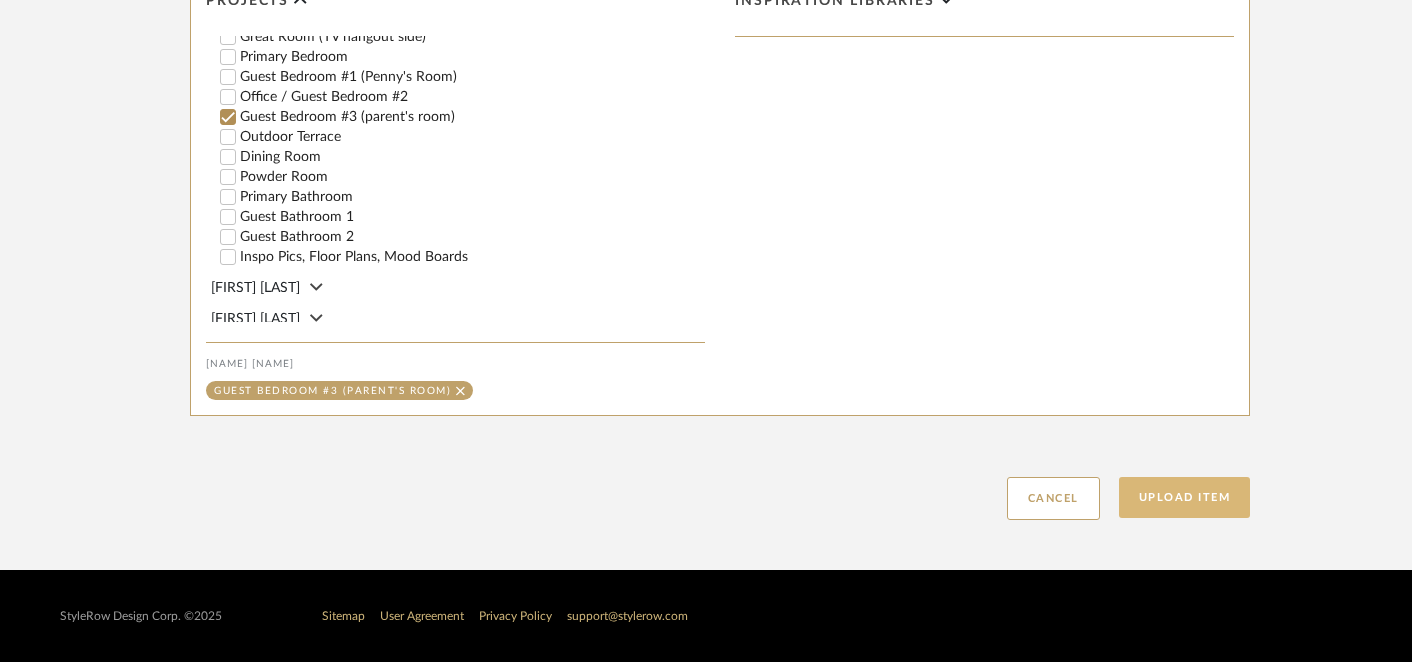 type on "Layout [NUMBER].[DATE]" 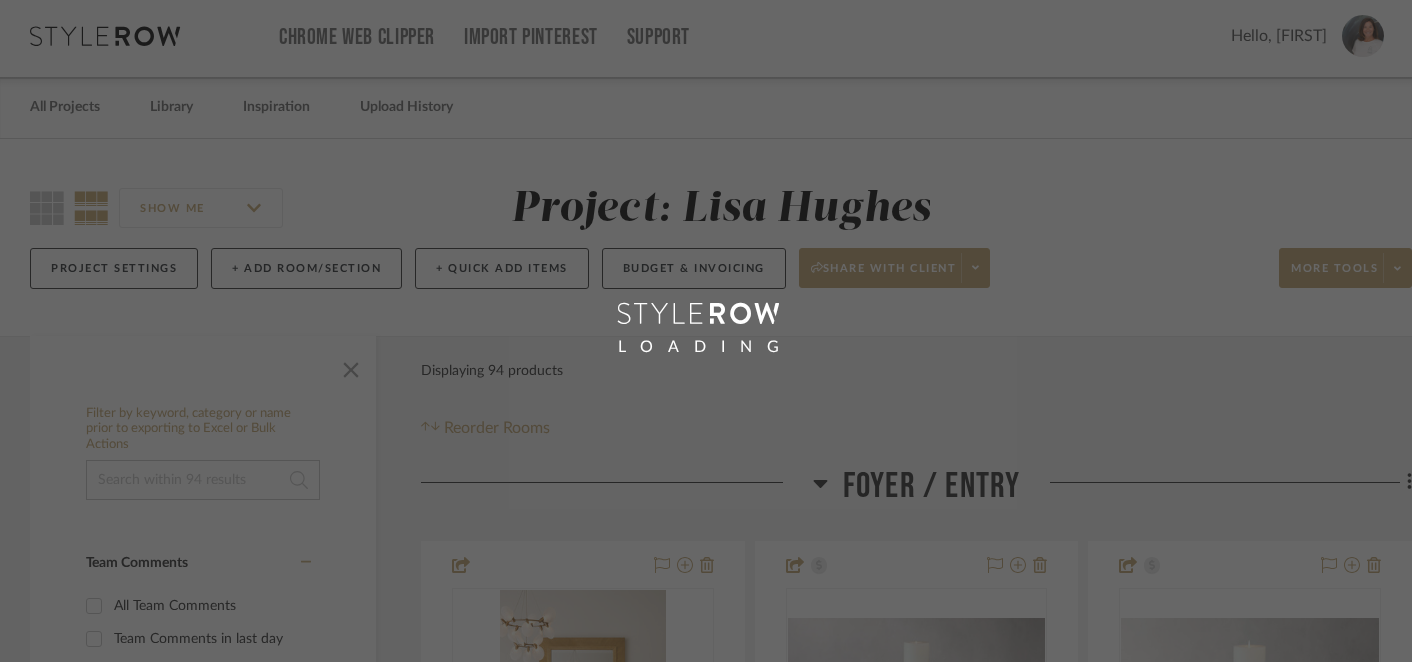 scroll, scrollTop: 0, scrollLeft: 0, axis: both 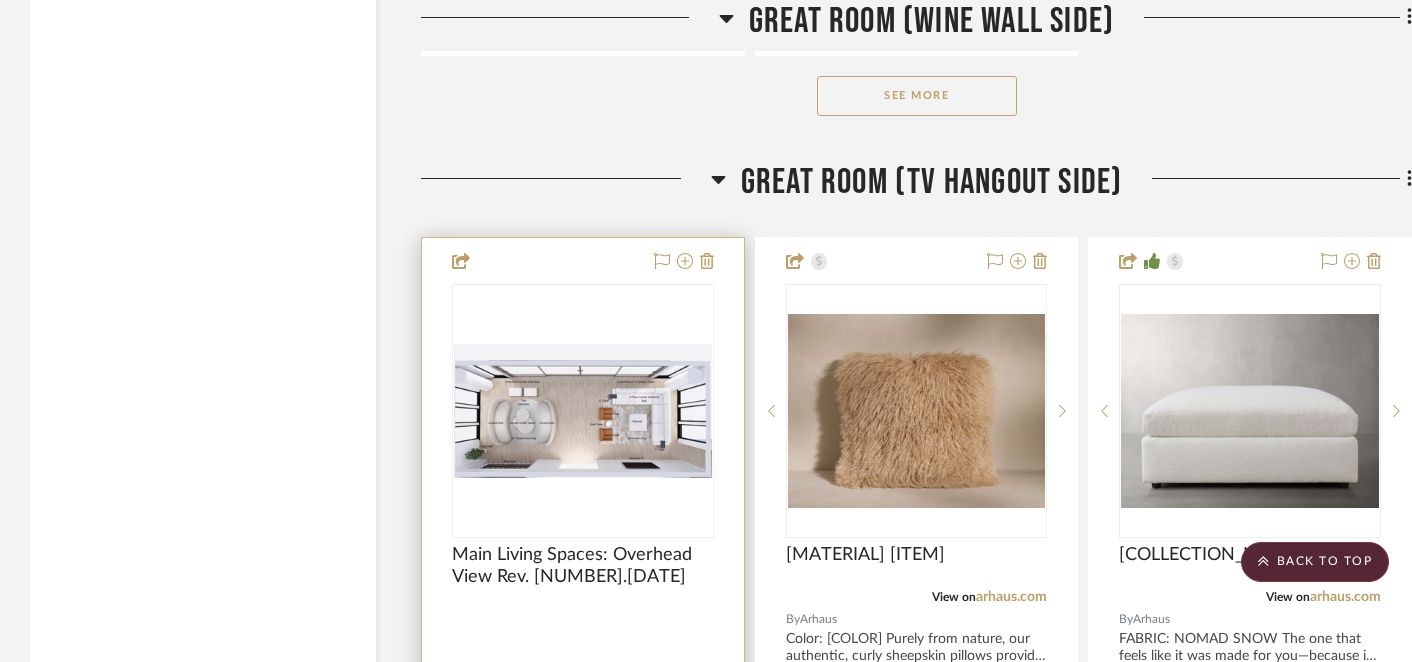 click at bounding box center (583, 410) 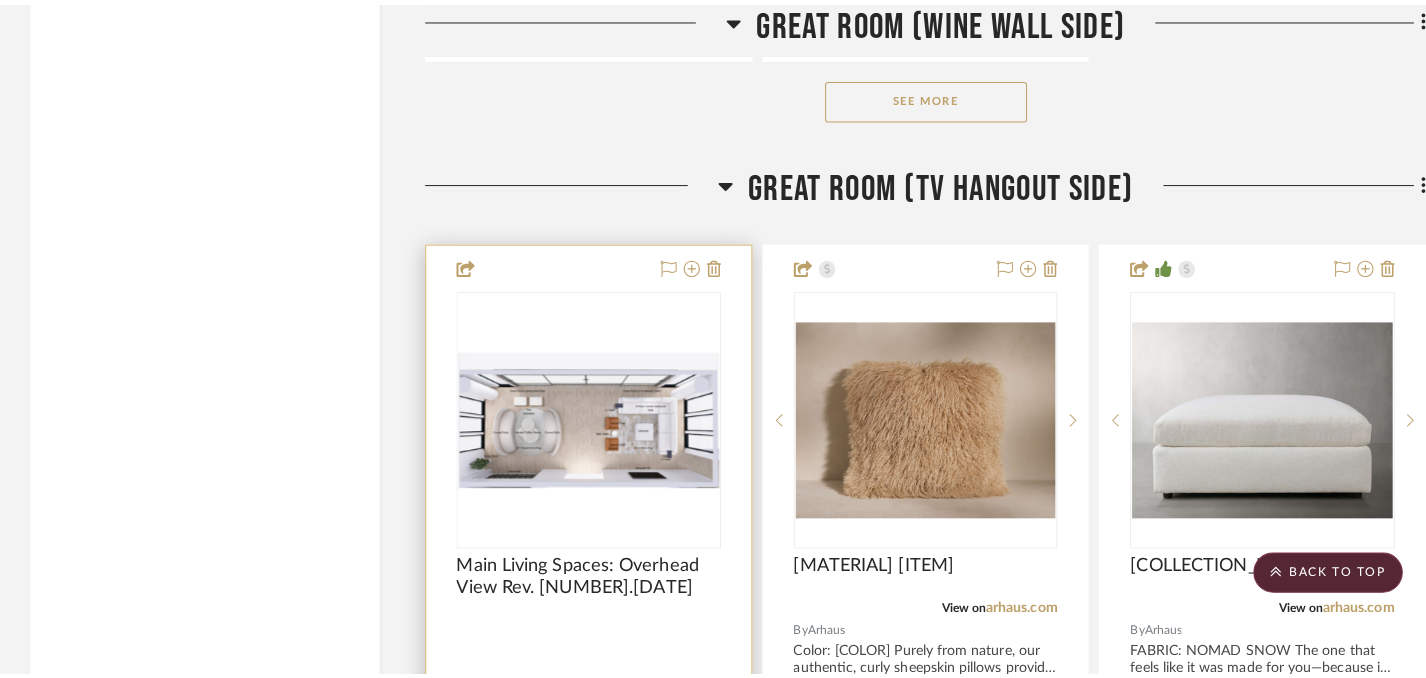 scroll, scrollTop: 0, scrollLeft: 0, axis: both 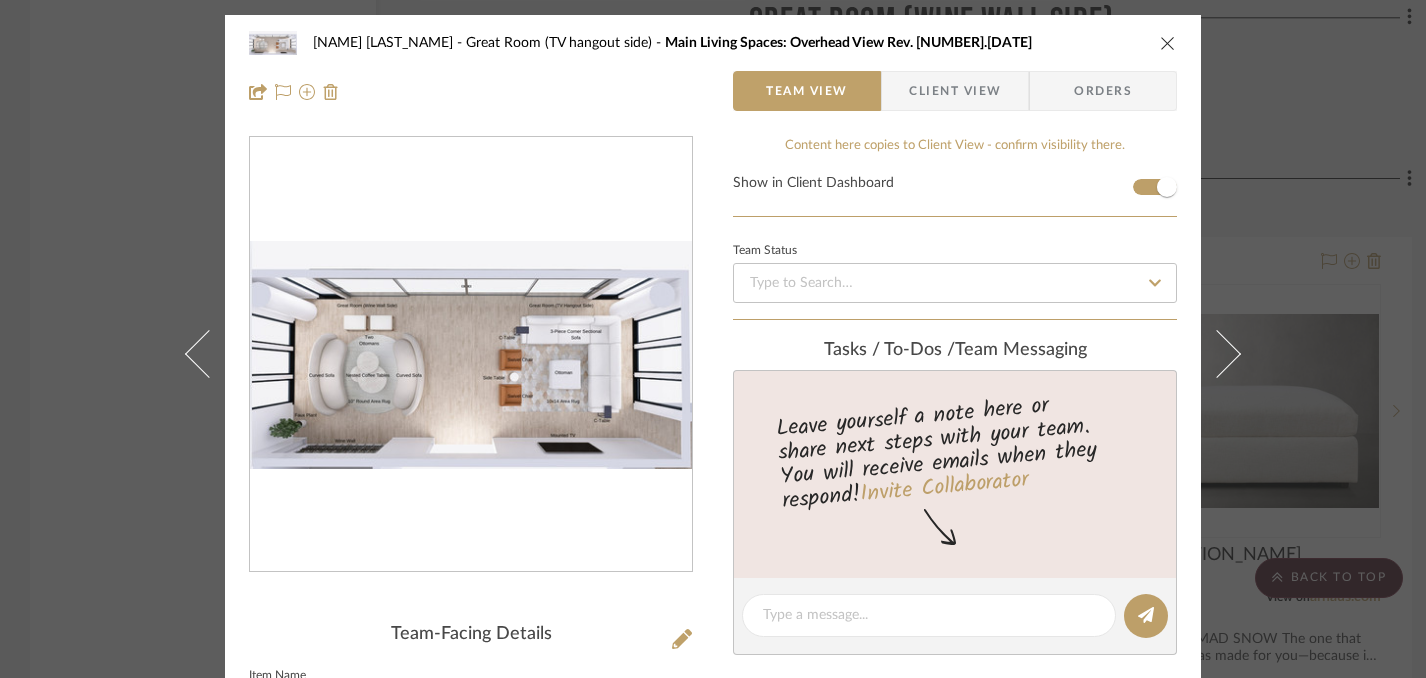 click at bounding box center (1168, 43) 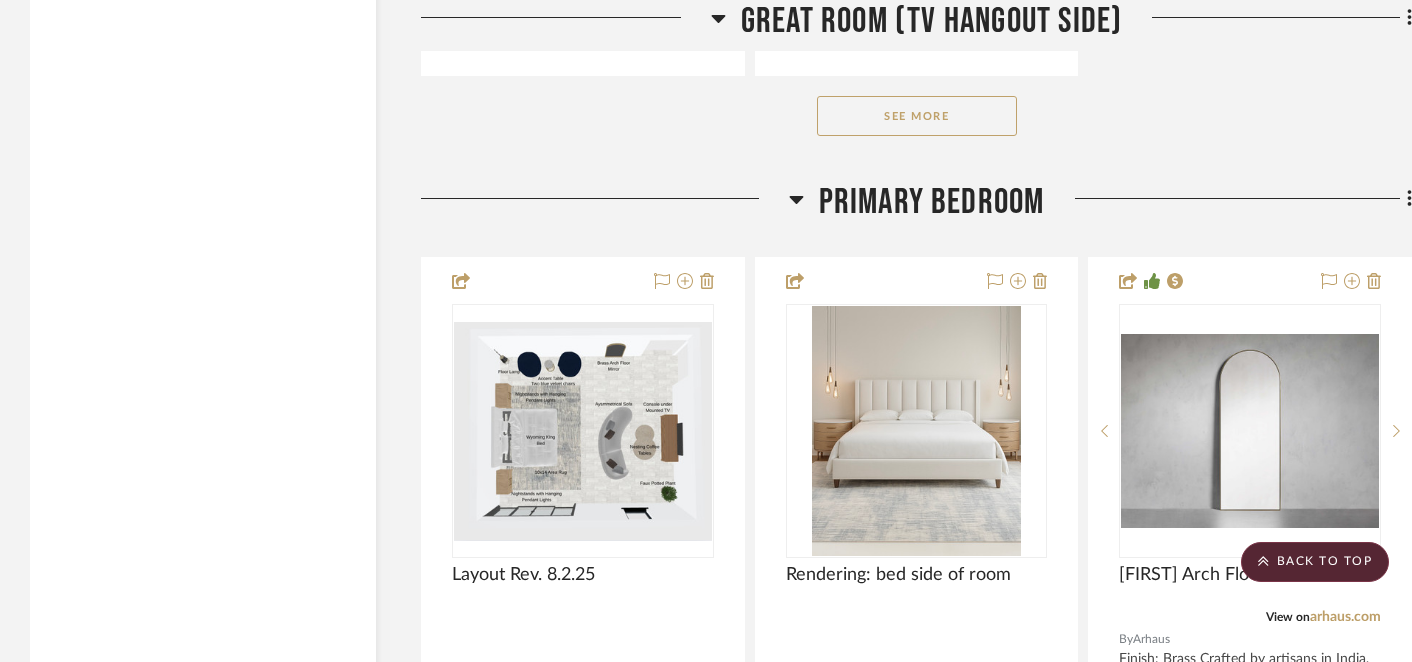 scroll, scrollTop: 8800, scrollLeft: 0, axis: vertical 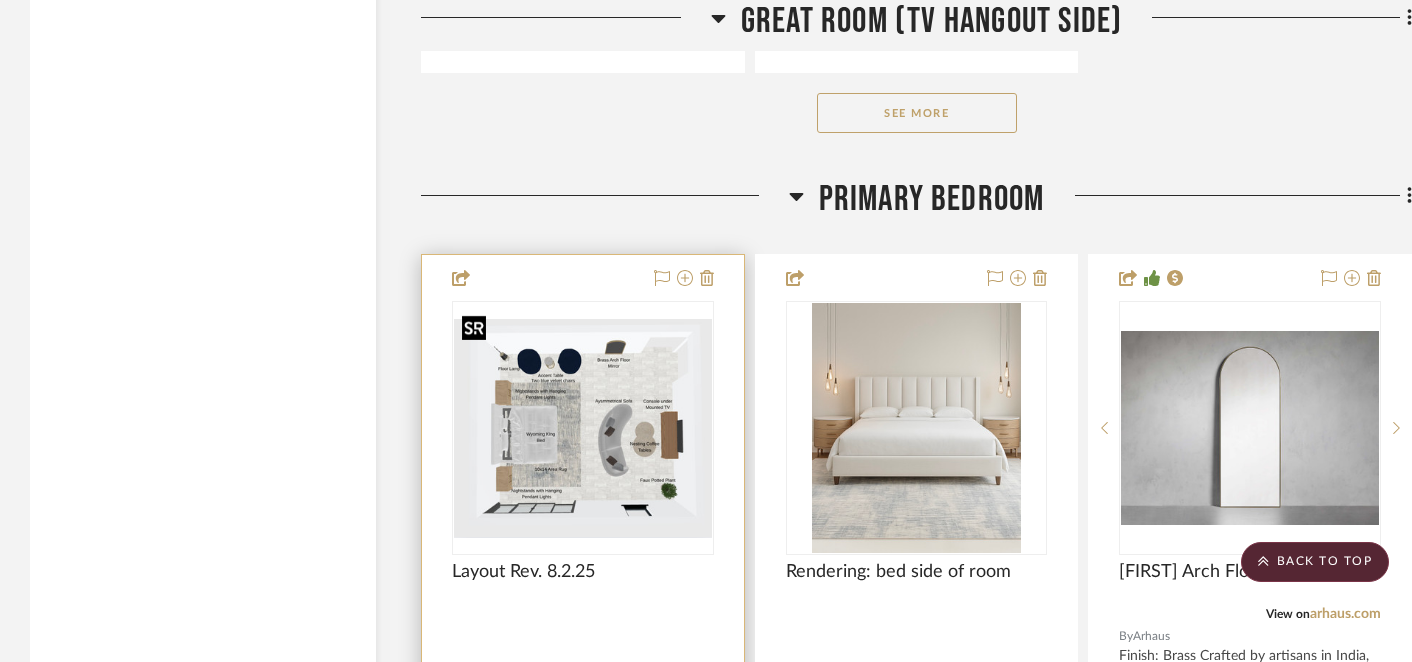 click at bounding box center [583, 428] 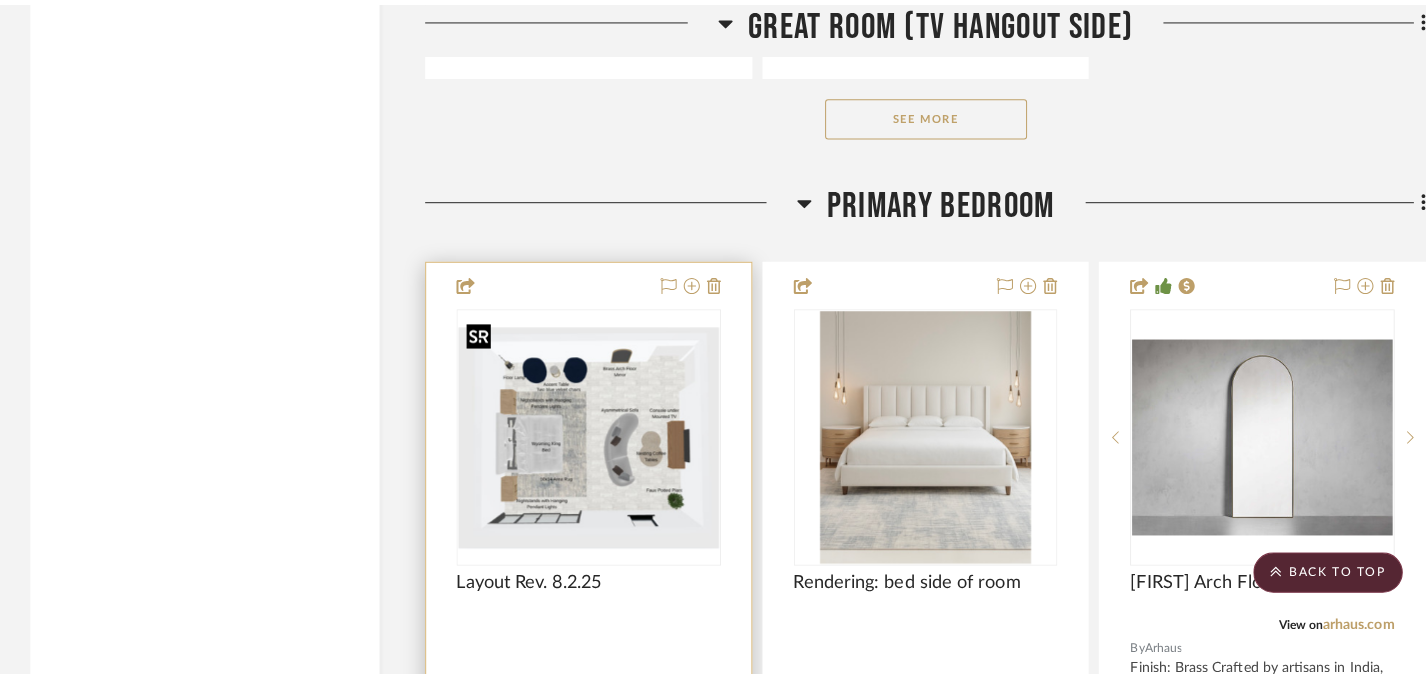 scroll, scrollTop: 0, scrollLeft: 0, axis: both 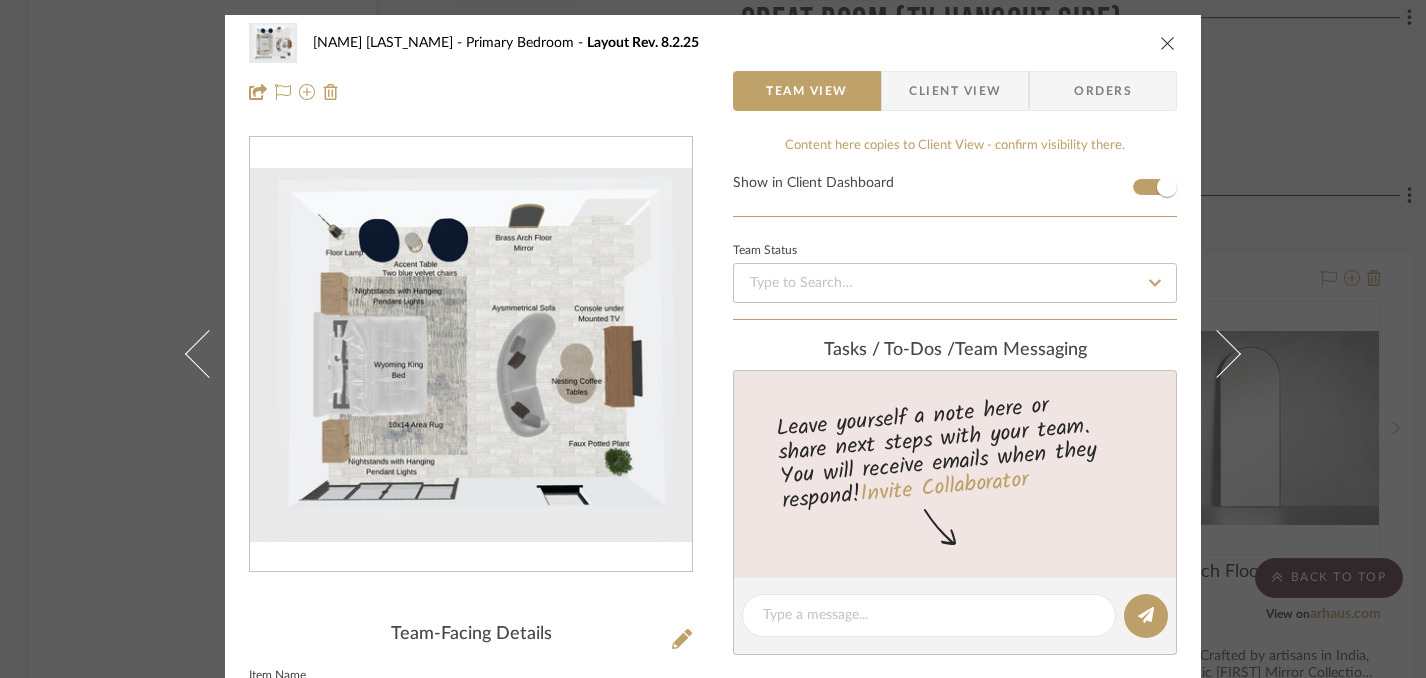 click at bounding box center [1168, 43] 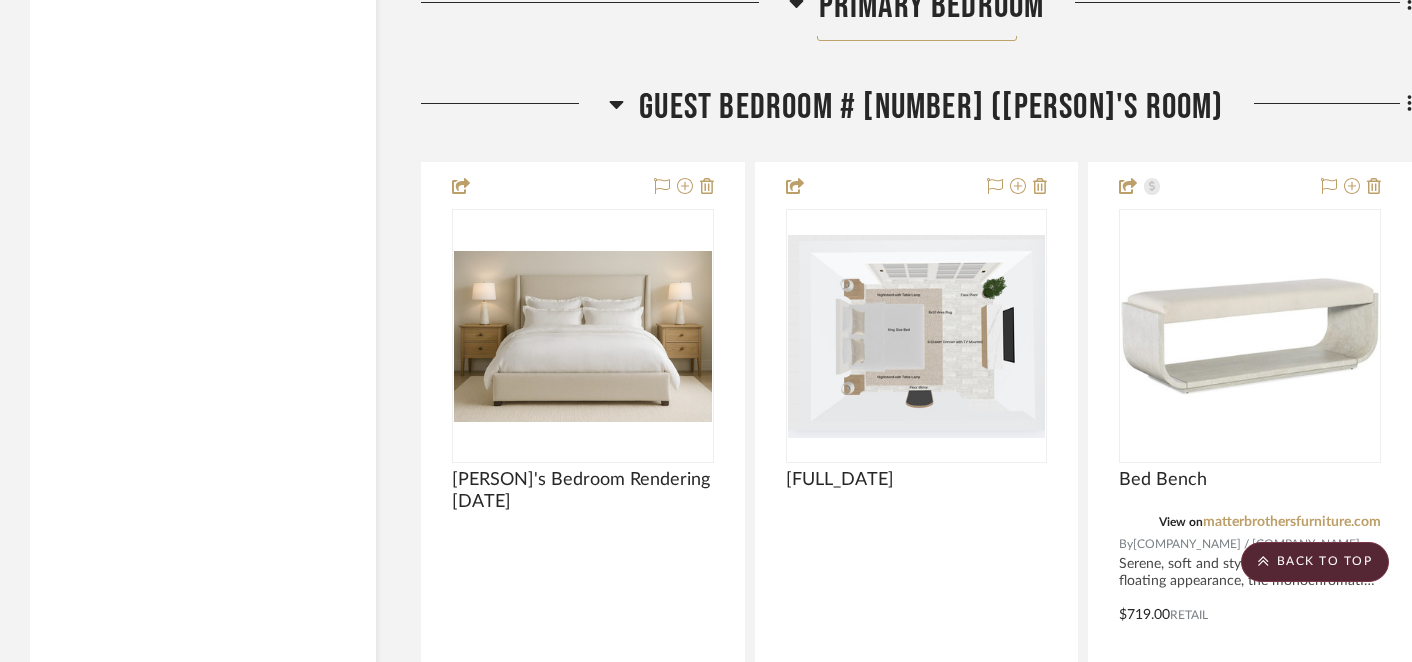 scroll, scrollTop: 11676, scrollLeft: 0, axis: vertical 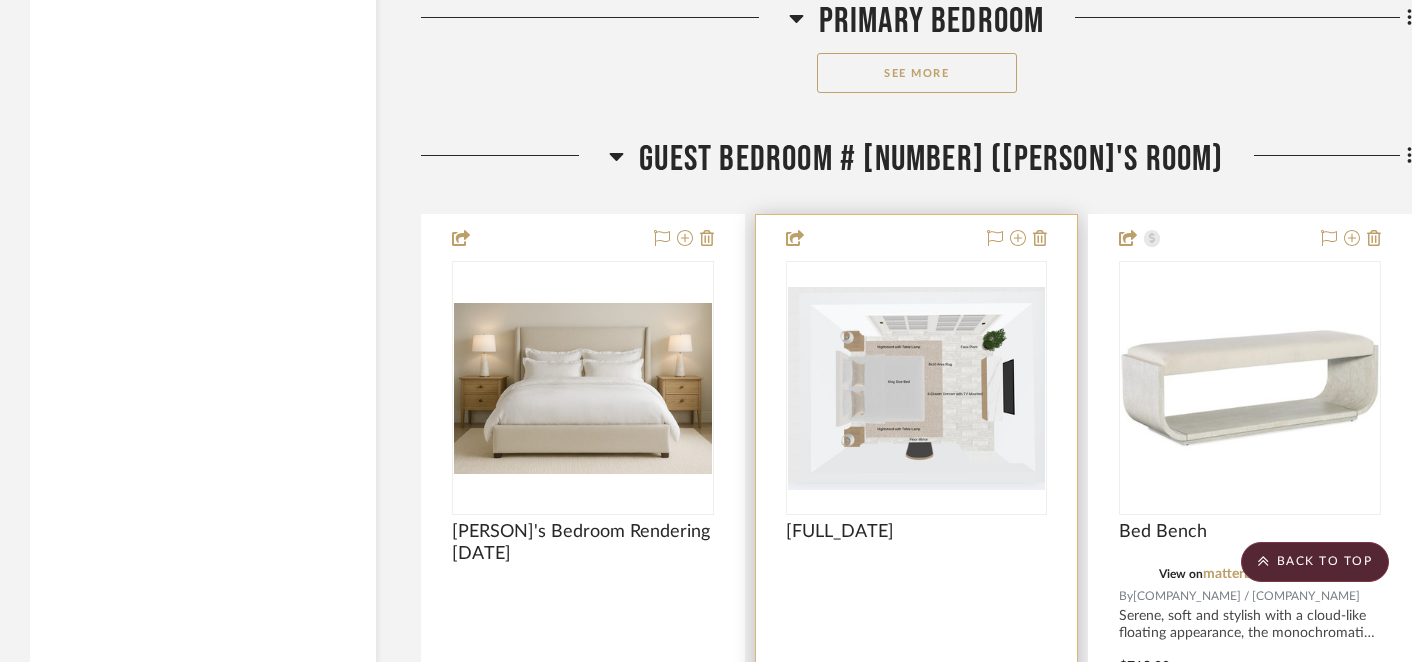 type 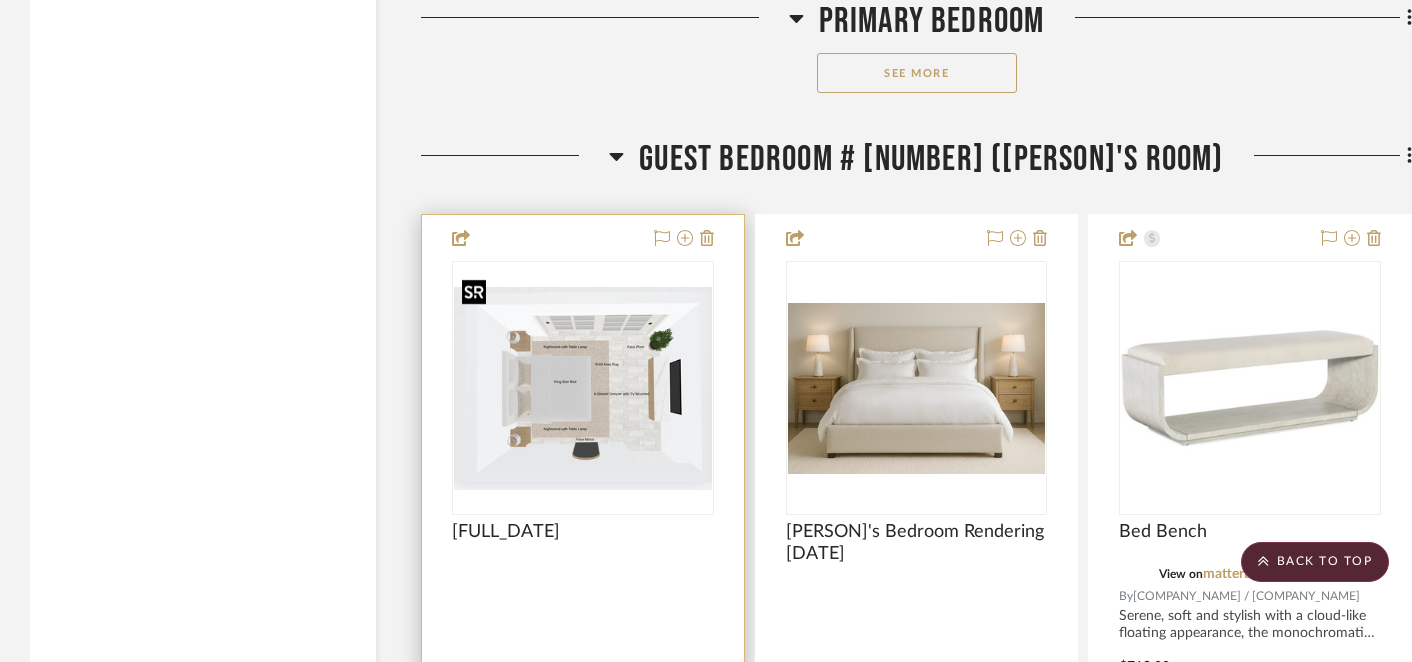 click at bounding box center [583, 388] 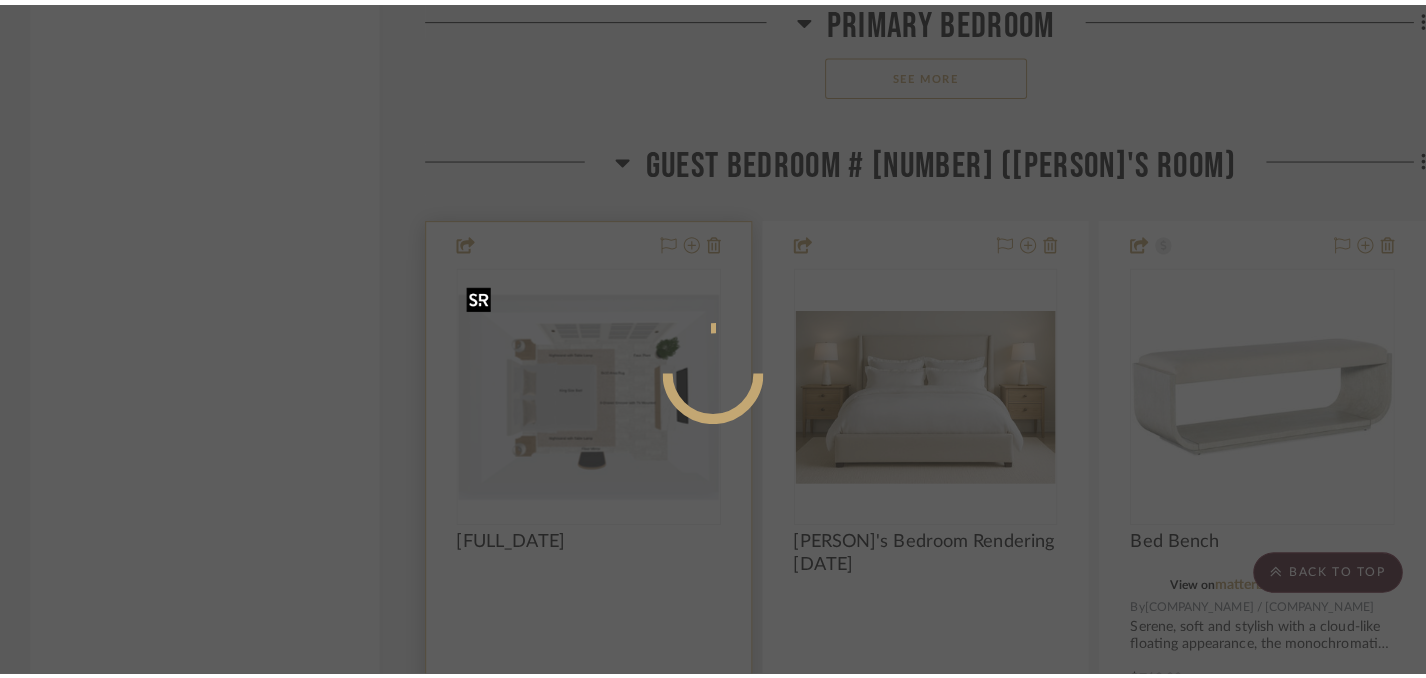 scroll, scrollTop: 0, scrollLeft: 0, axis: both 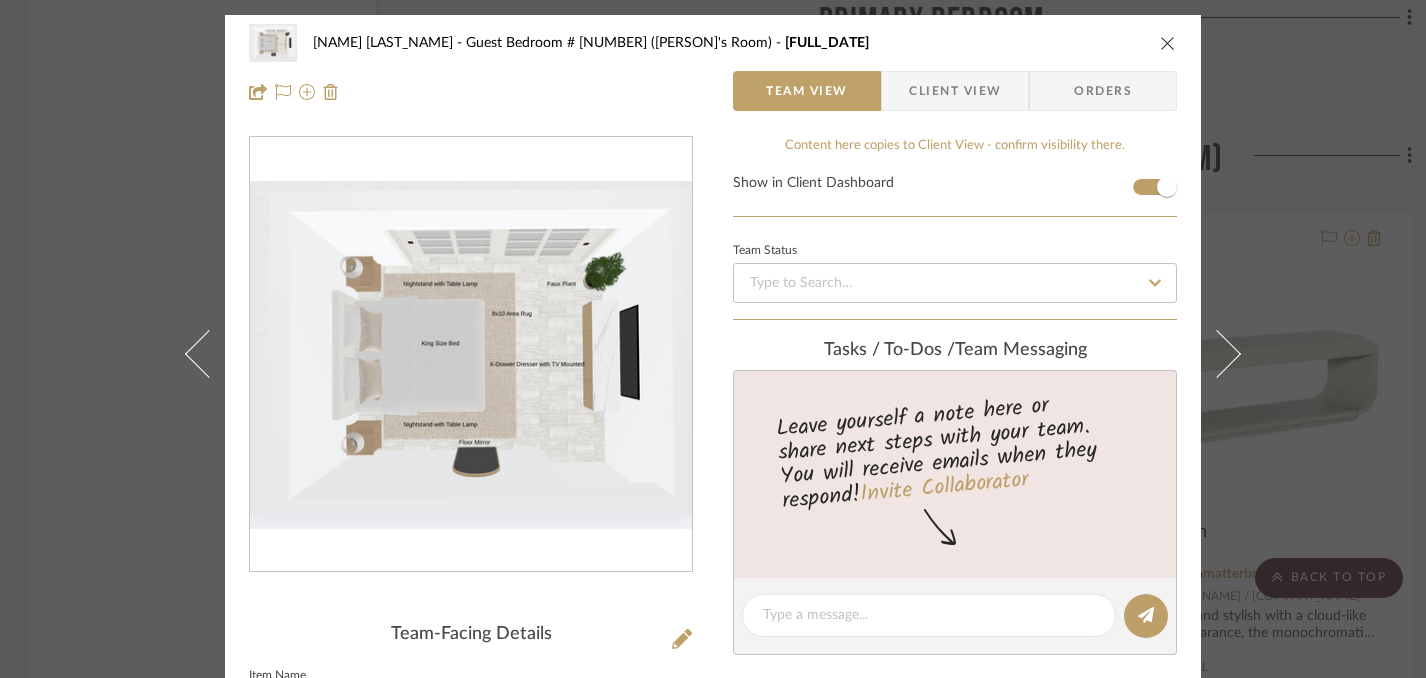 click at bounding box center [1168, 43] 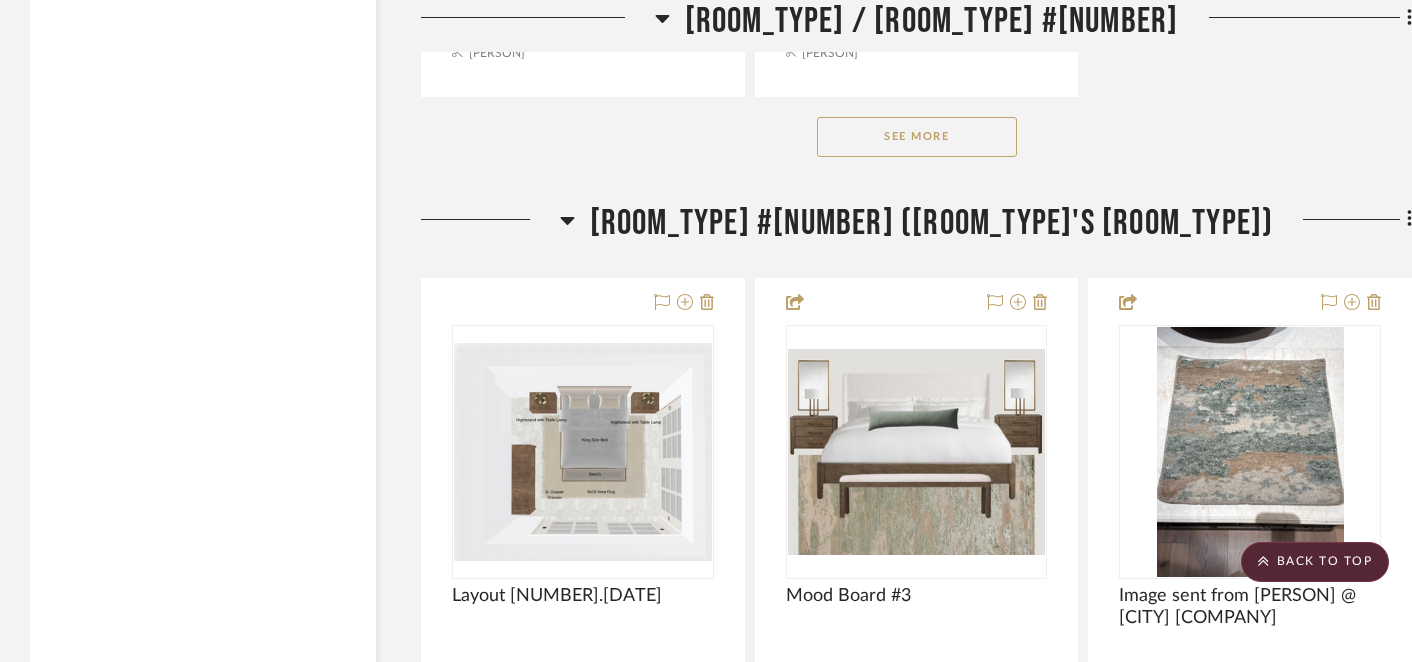 scroll, scrollTop: 17287, scrollLeft: 0, axis: vertical 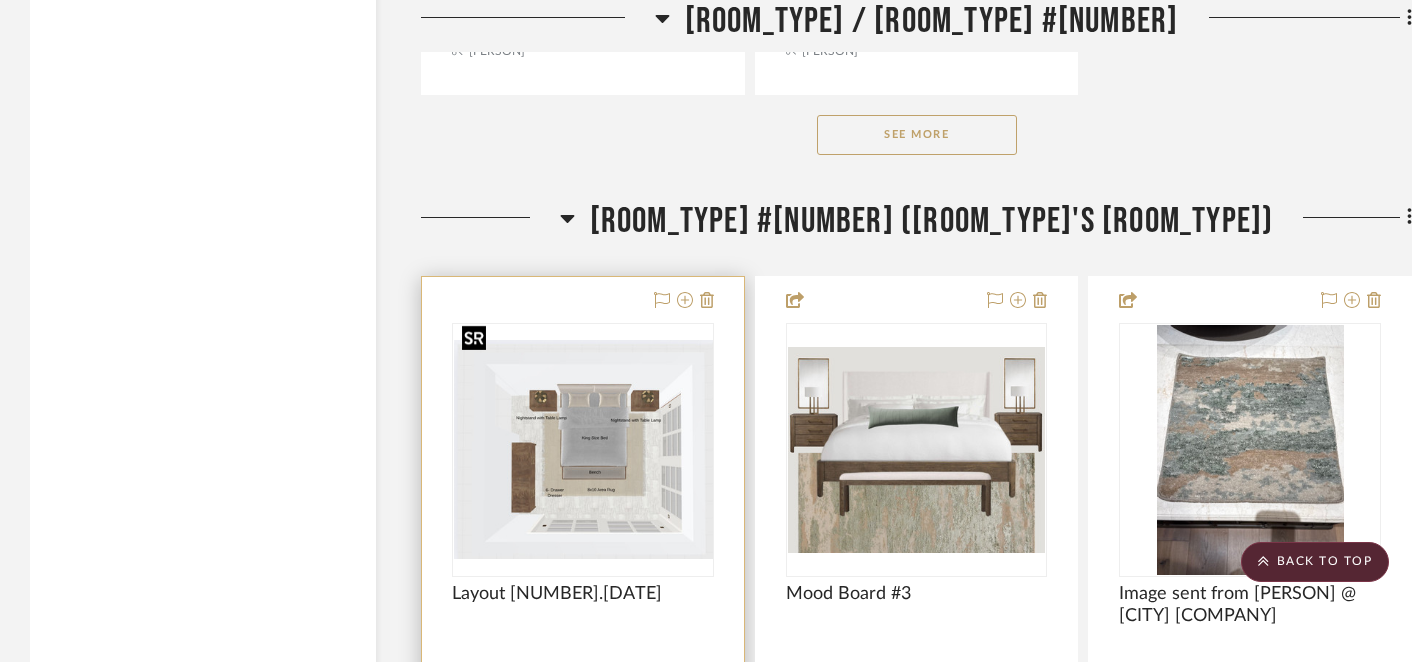 click at bounding box center [583, 450] 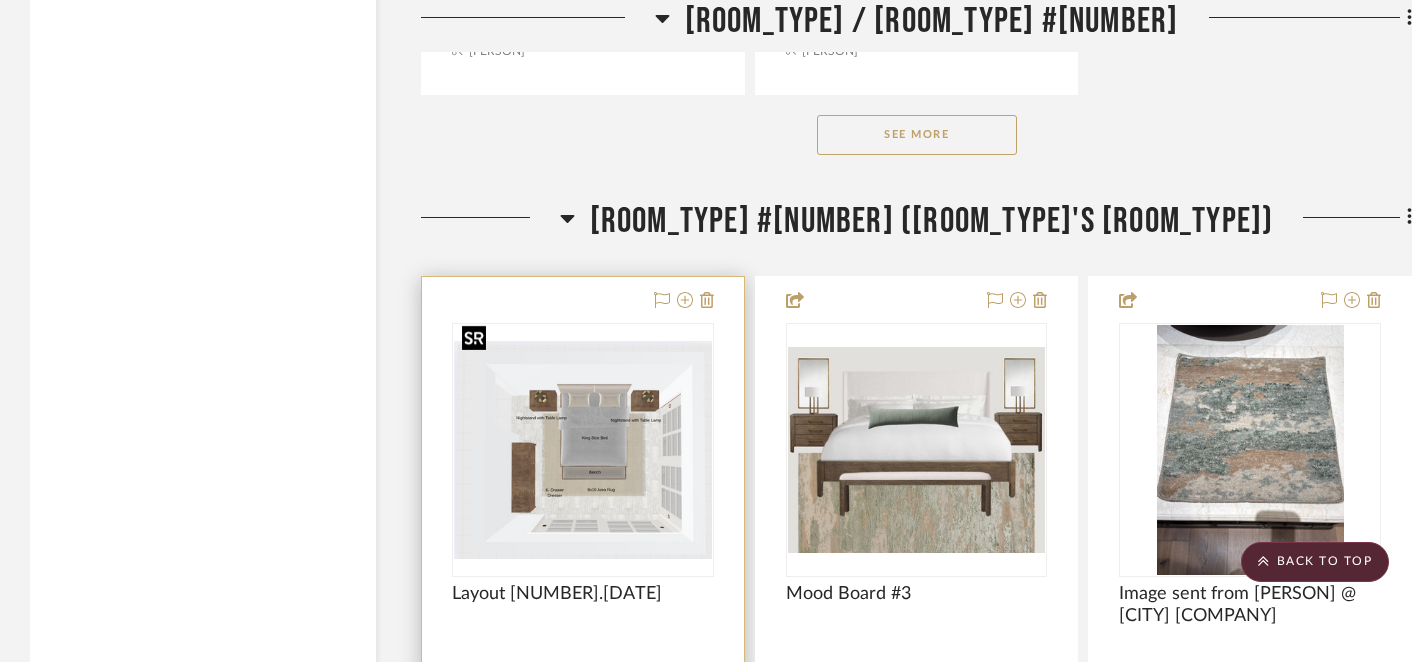 click at bounding box center [583, 450] 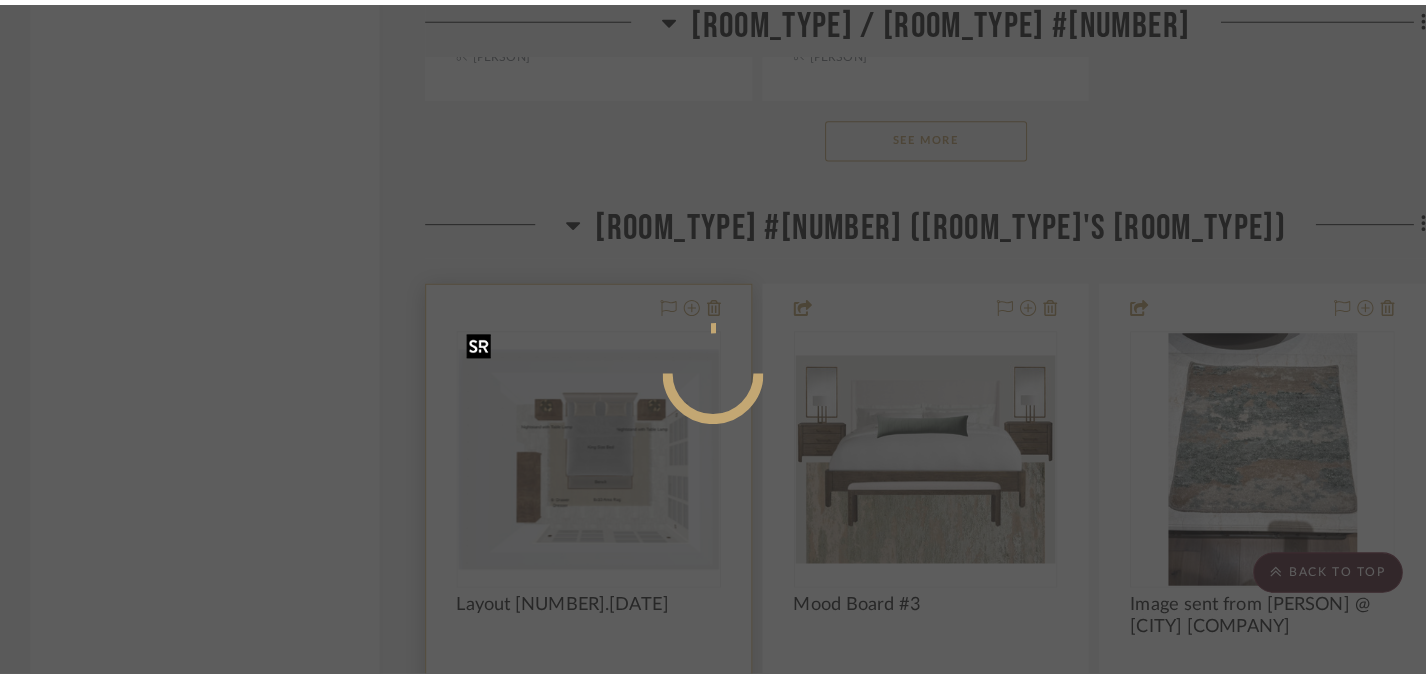 scroll, scrollTop: 0, scrollLeft: 0, axis: both 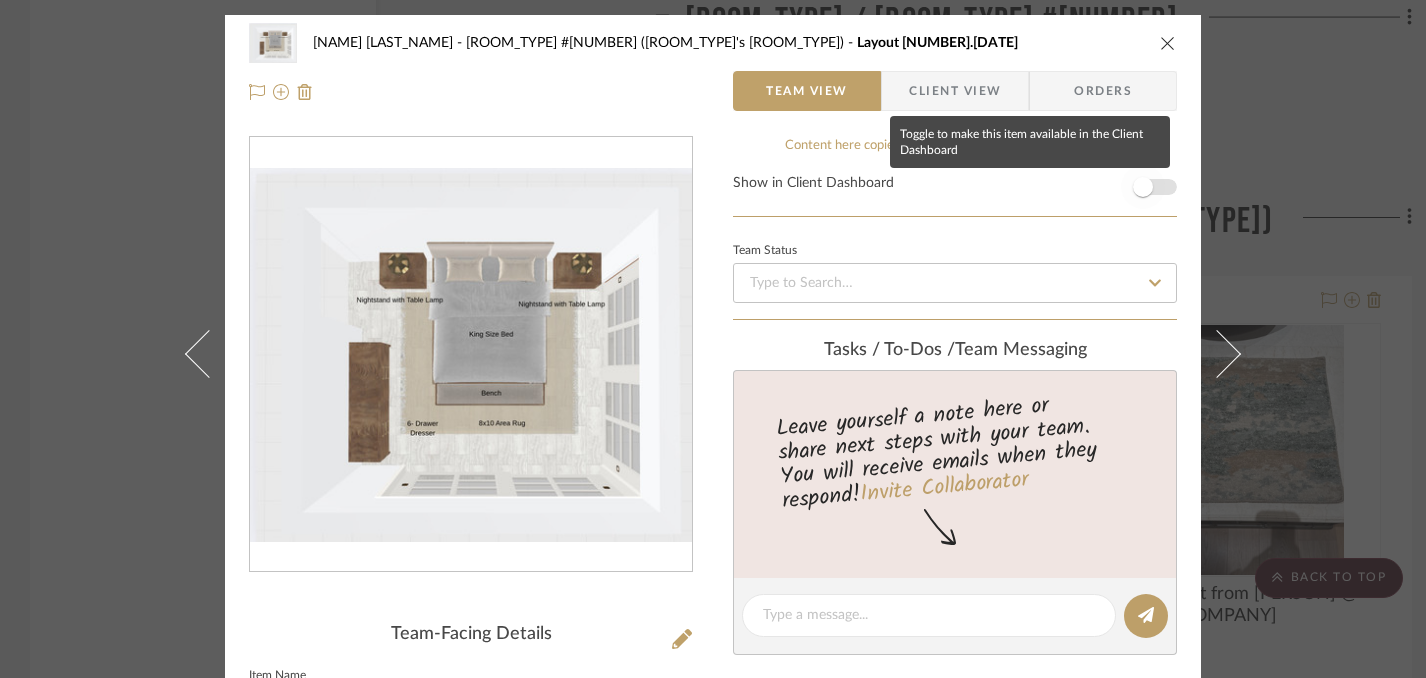 click at bounding box center [1143, 187] 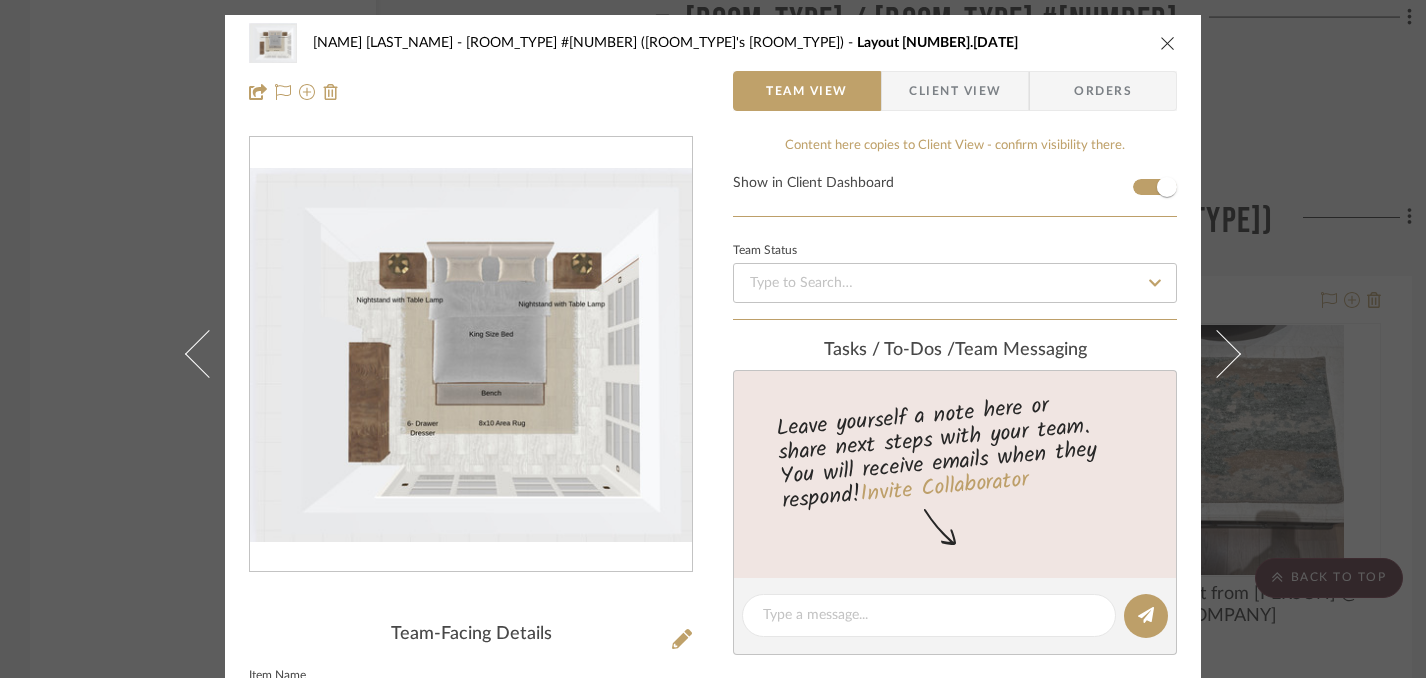 type 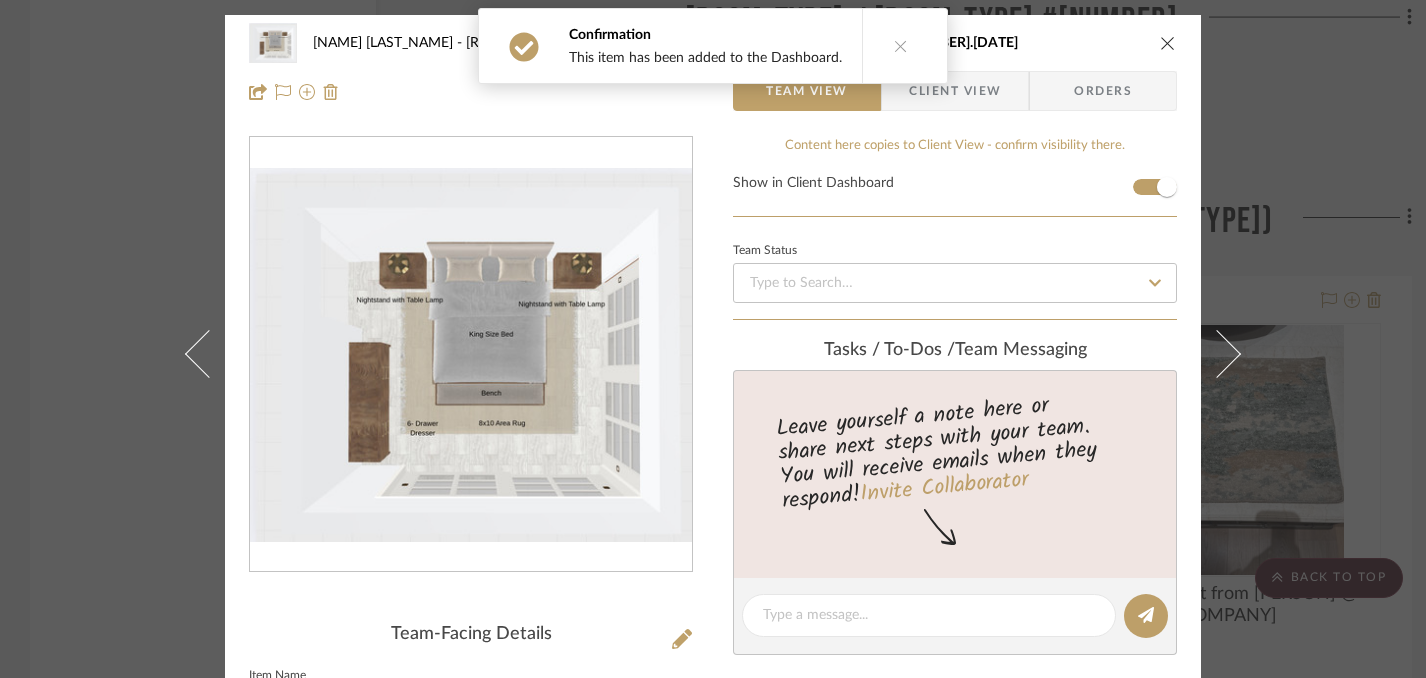 click at bounding box center [1168, 43] 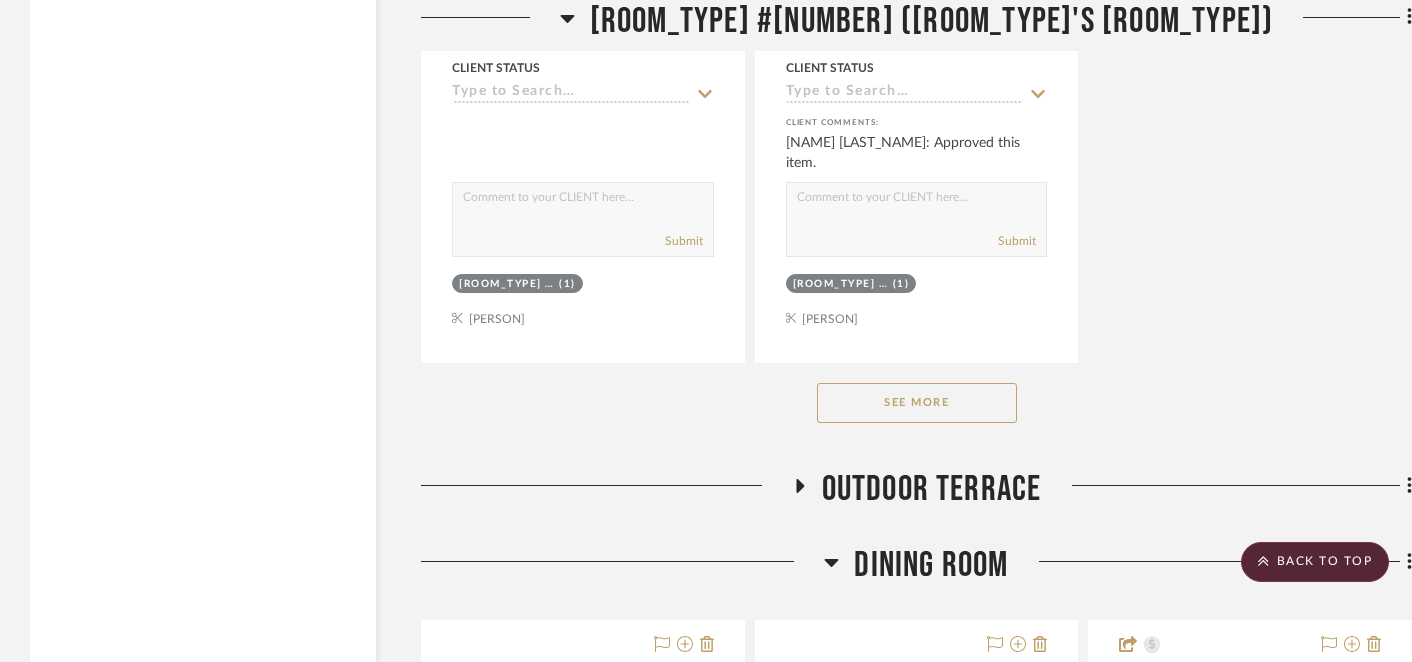 scroll, scrollTop: 19858, scrollLeft: 0, axis: vertical 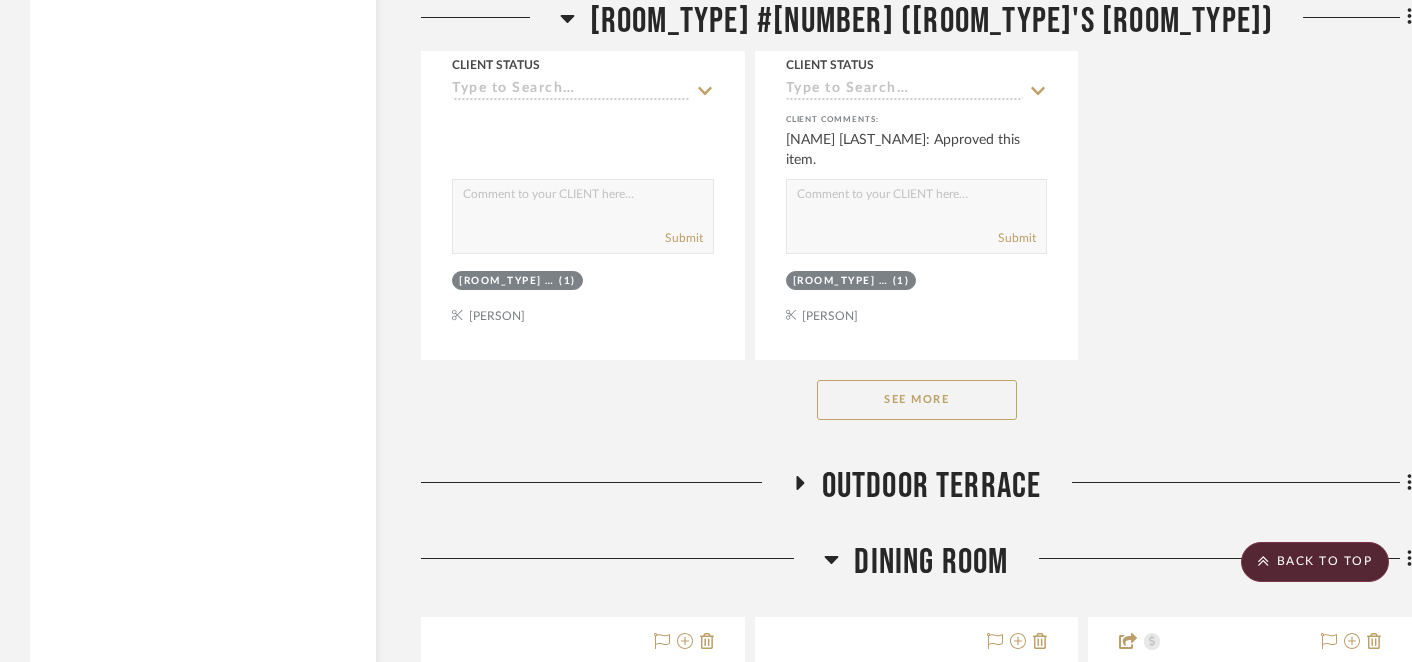 click on "See More" 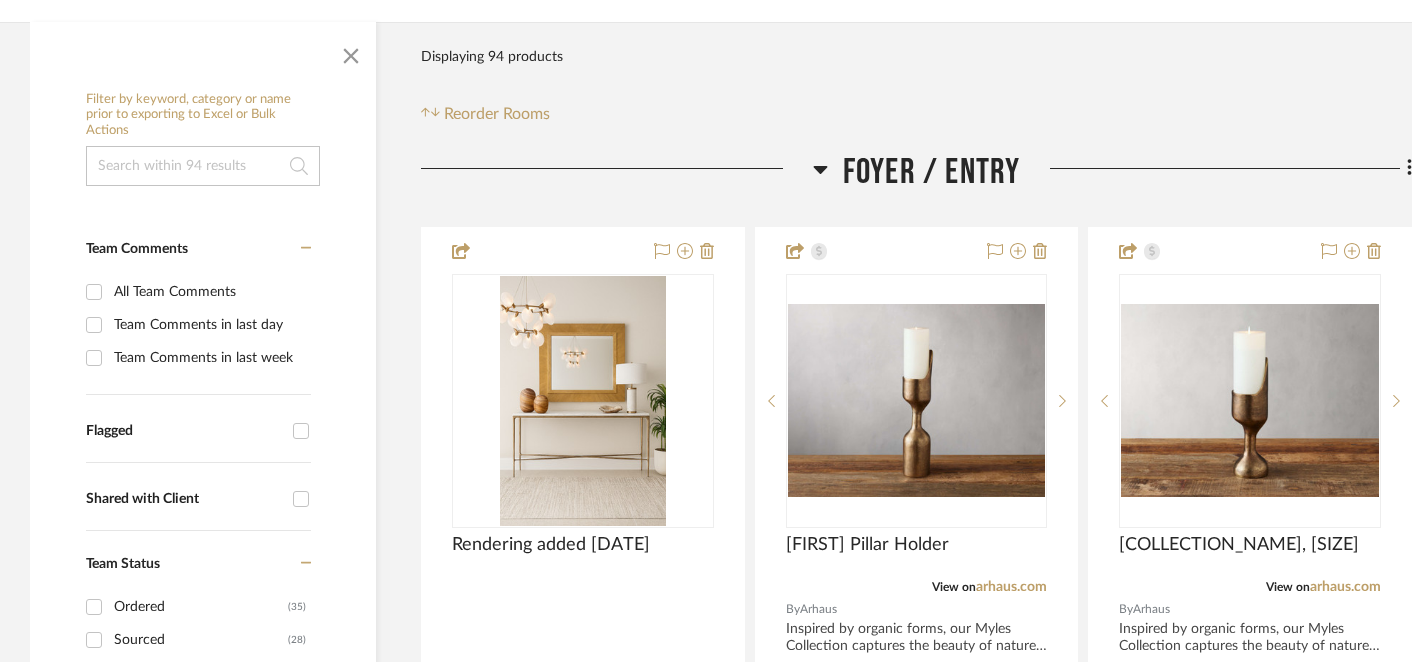 scroll, scrollTop: 310, scrollLeft: 0, axis: vertical 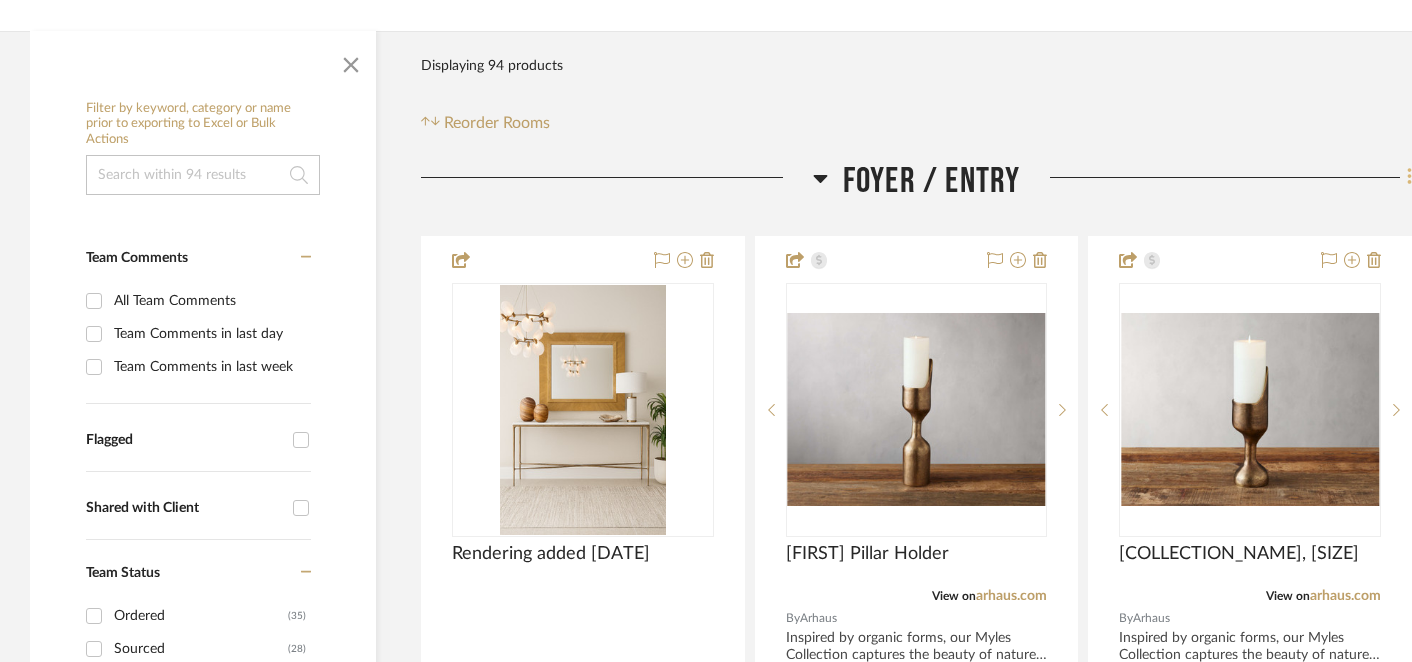 click 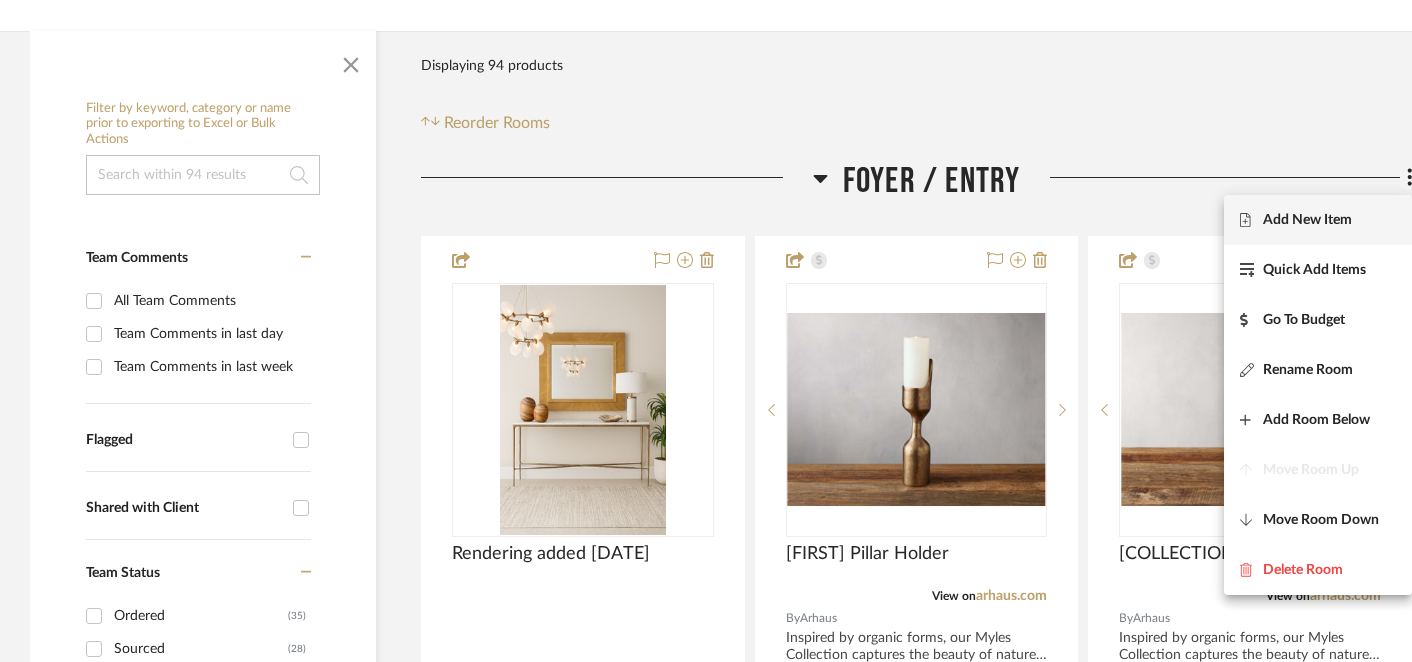 click on "Add New Item" at bounding box center (1307, 220) 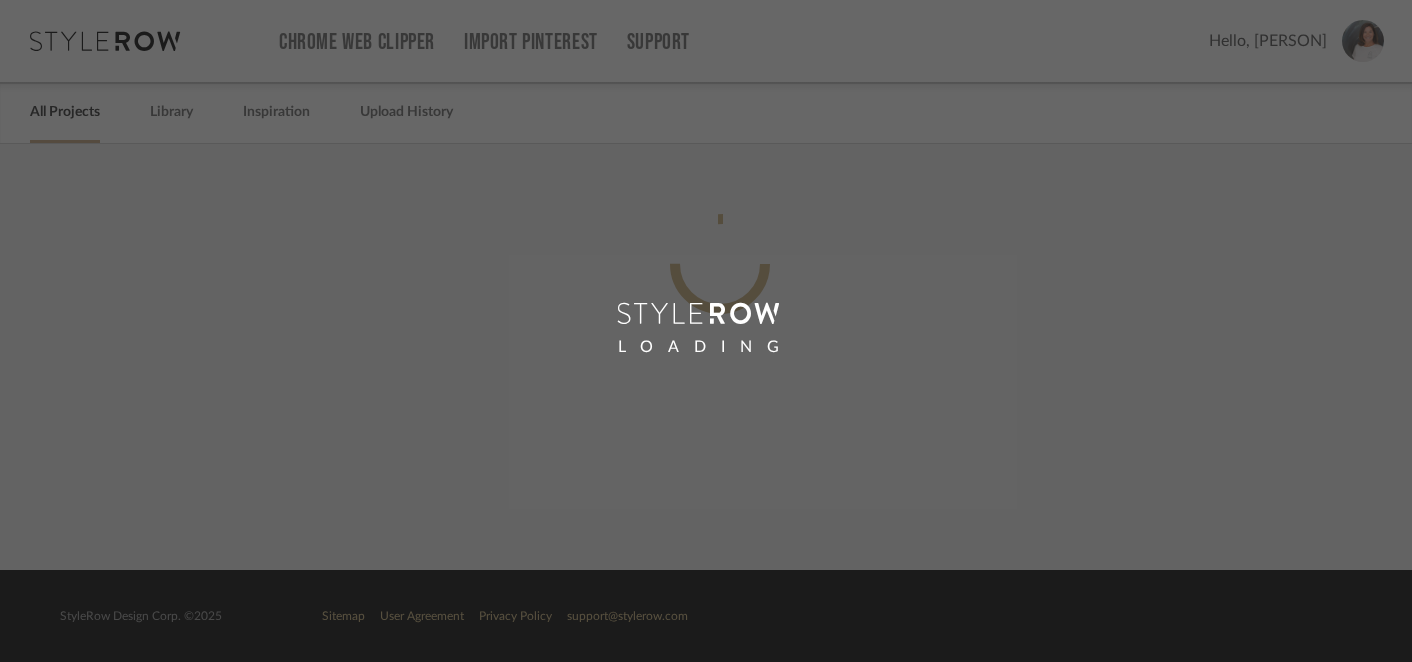 scroll, scrollTop: 0, scrollLeft: 0, axis: both 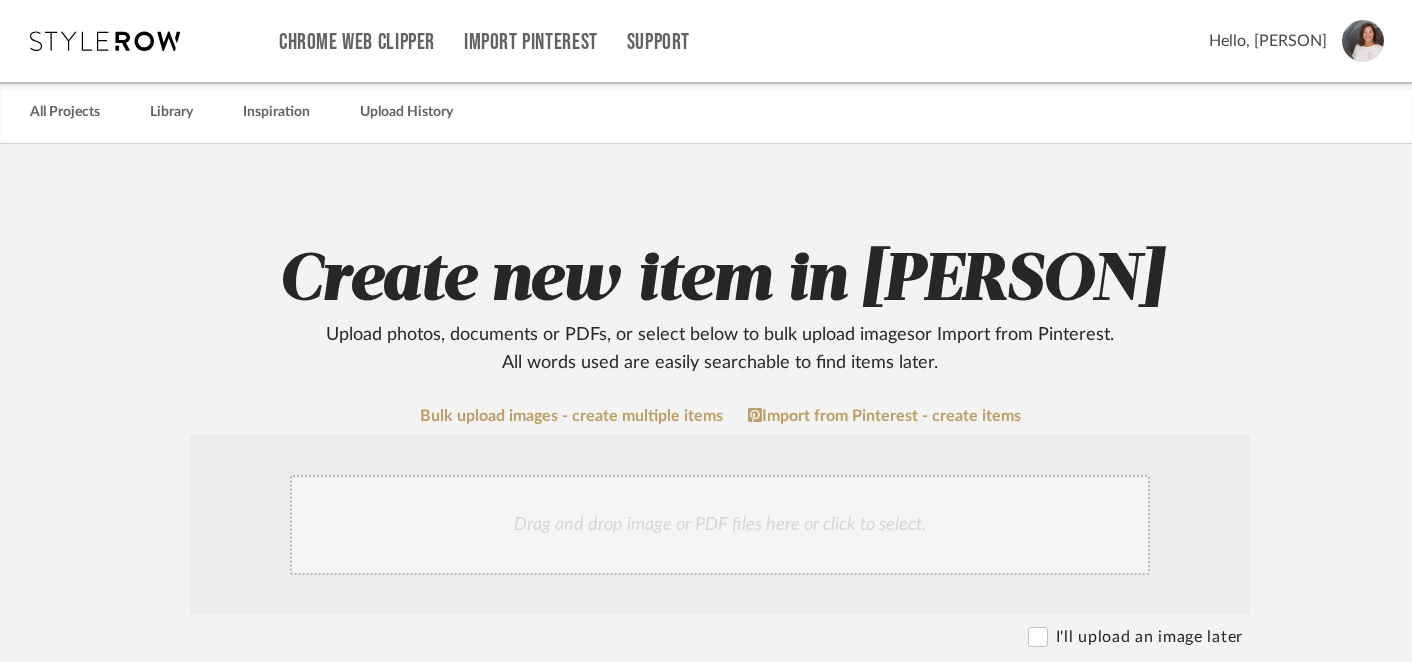 click on "Drag and drop image or PDF files here or click to select." 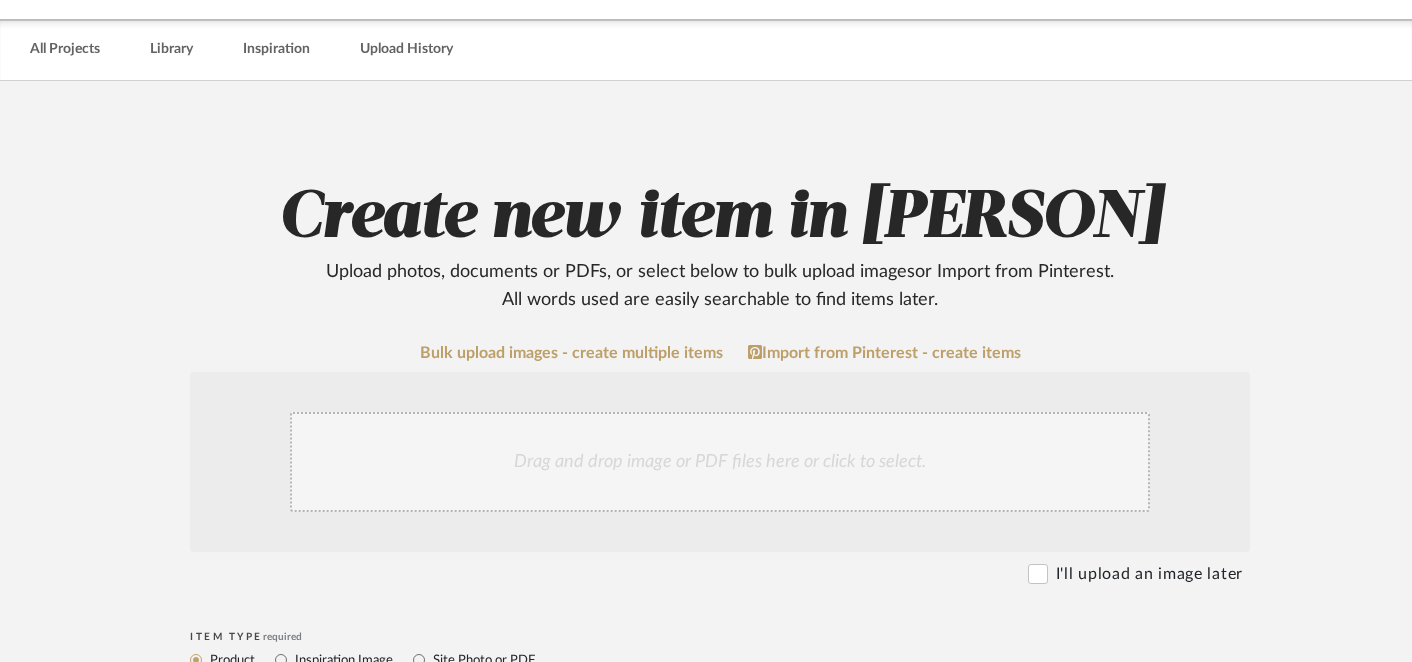 scroll, scrollTop: 0, scrollLeft: 0, axis: both 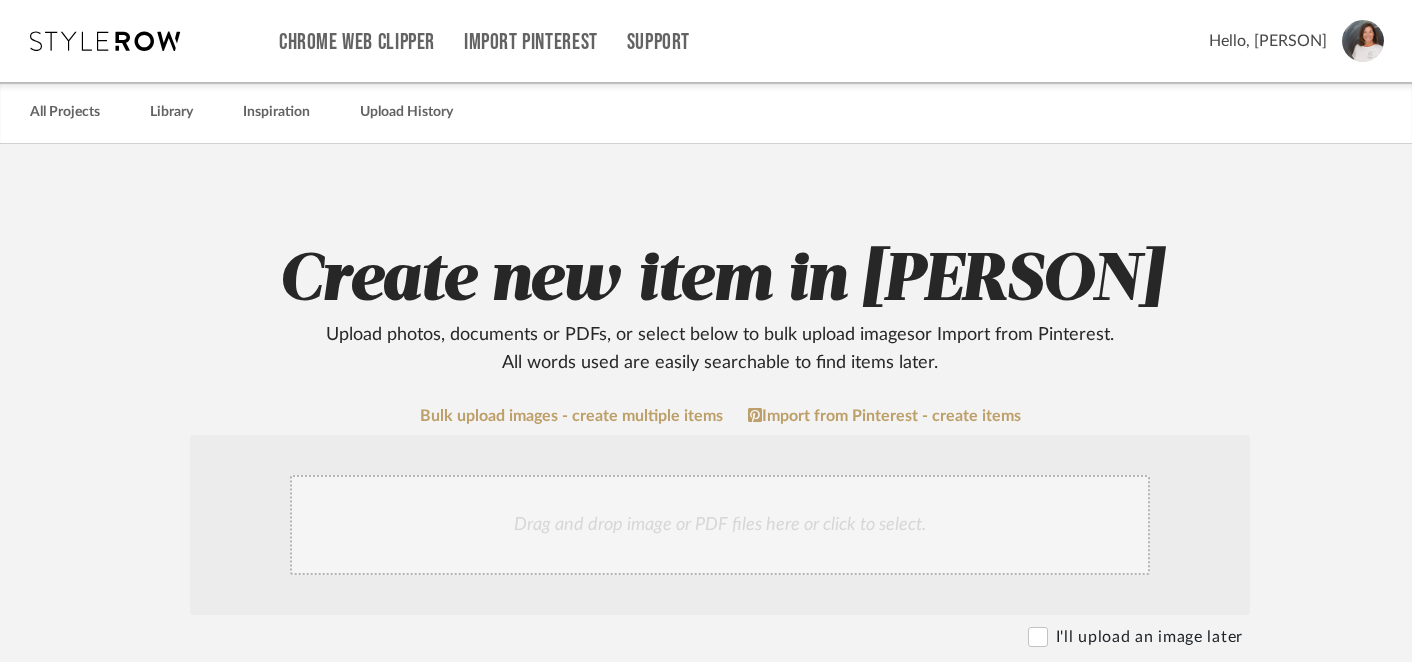 click on "Drag and drop image or PDF files here or click to select." 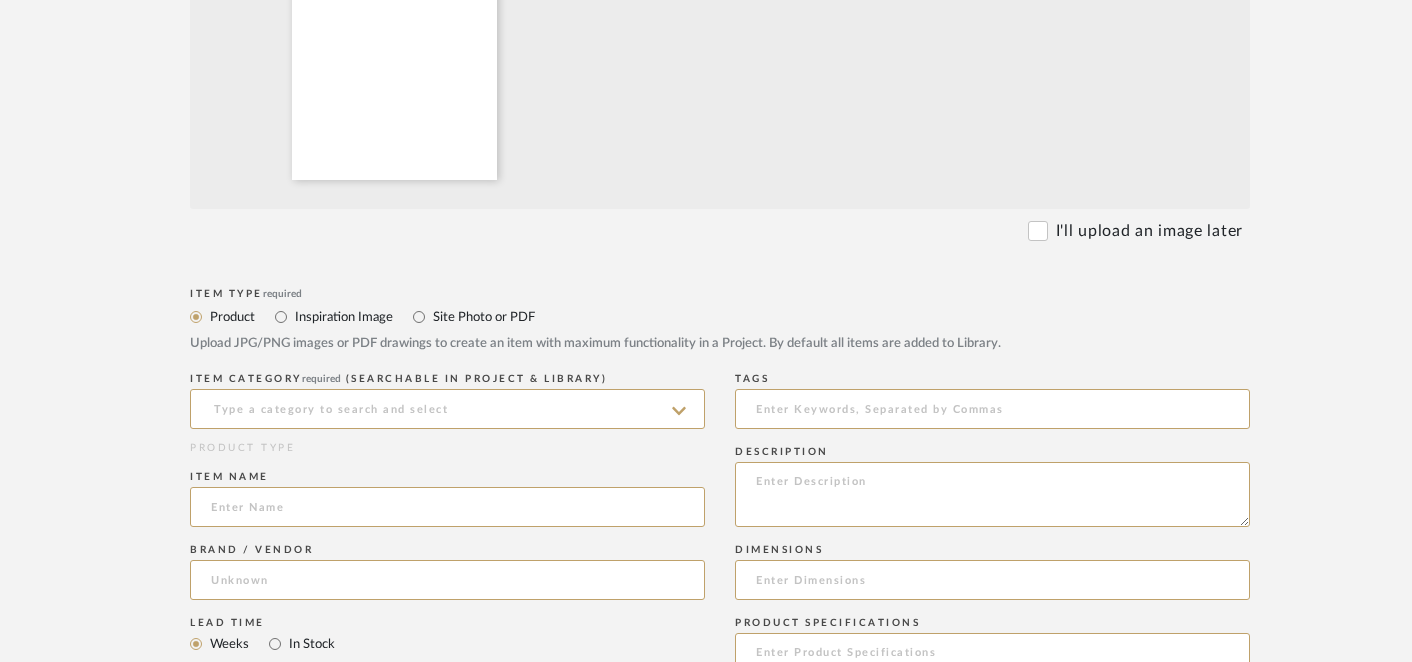 scroll, scrollTop: 639, scrollLeft: 0, axis: vertical 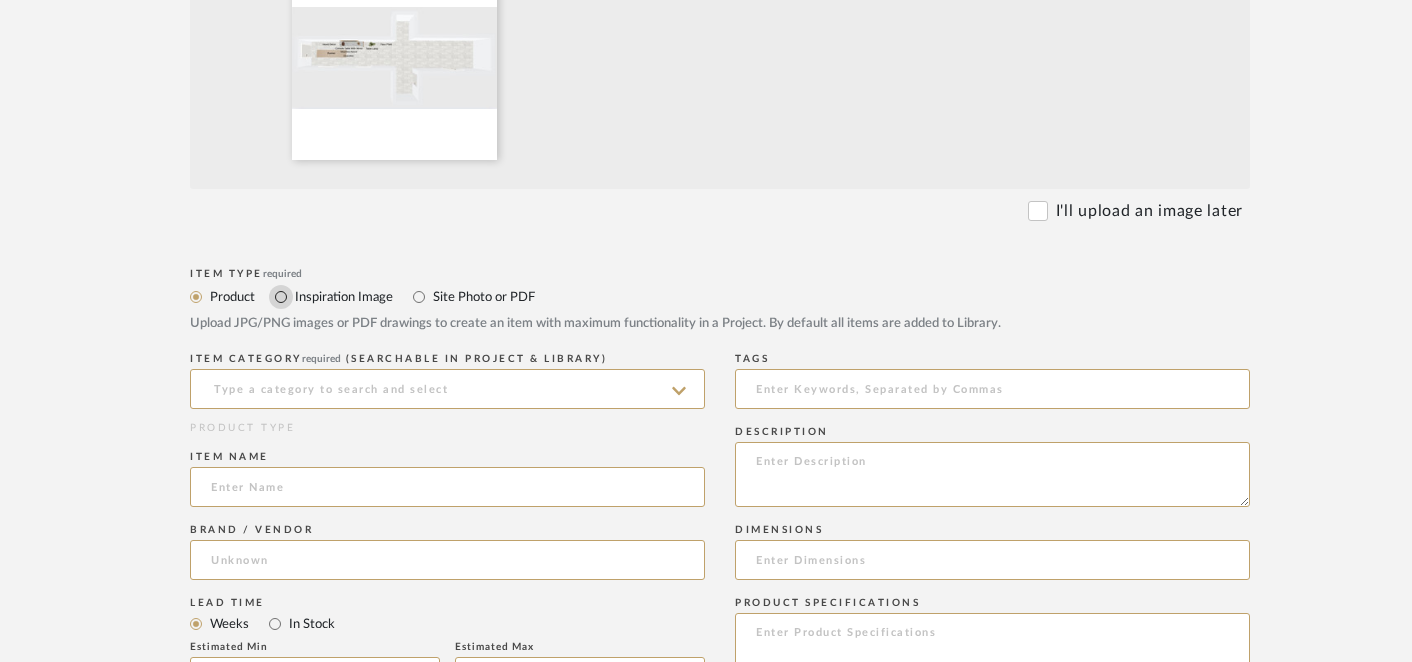 click on "Inspiration Image" at bounding box center [281, 297] 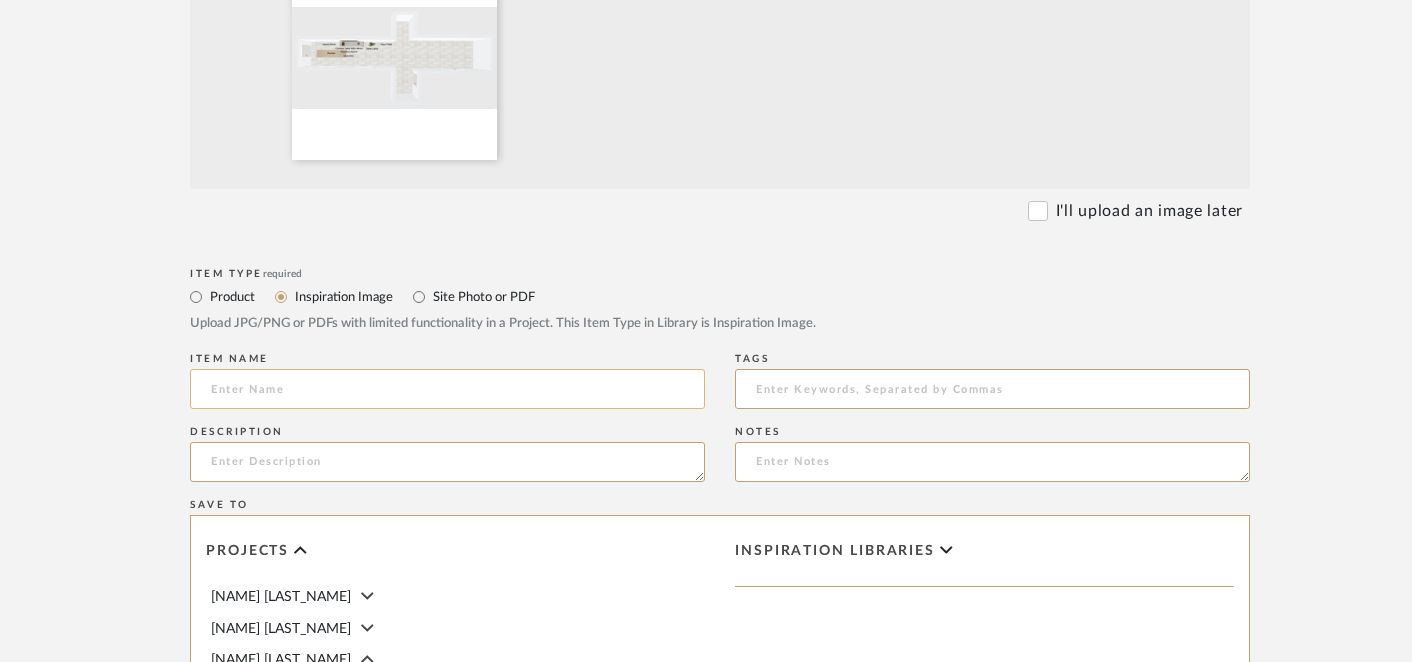 click 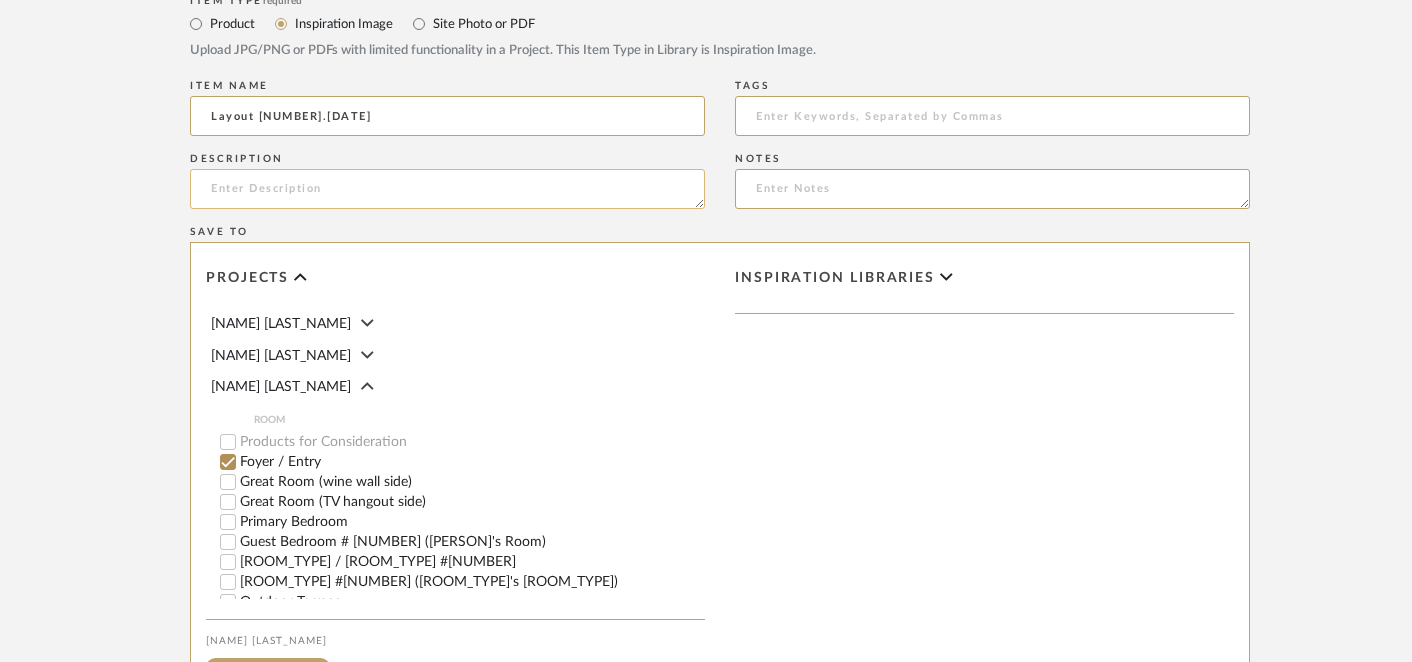 scroll, scrollTop: 918, scrollLeft: 0, axis: vertical 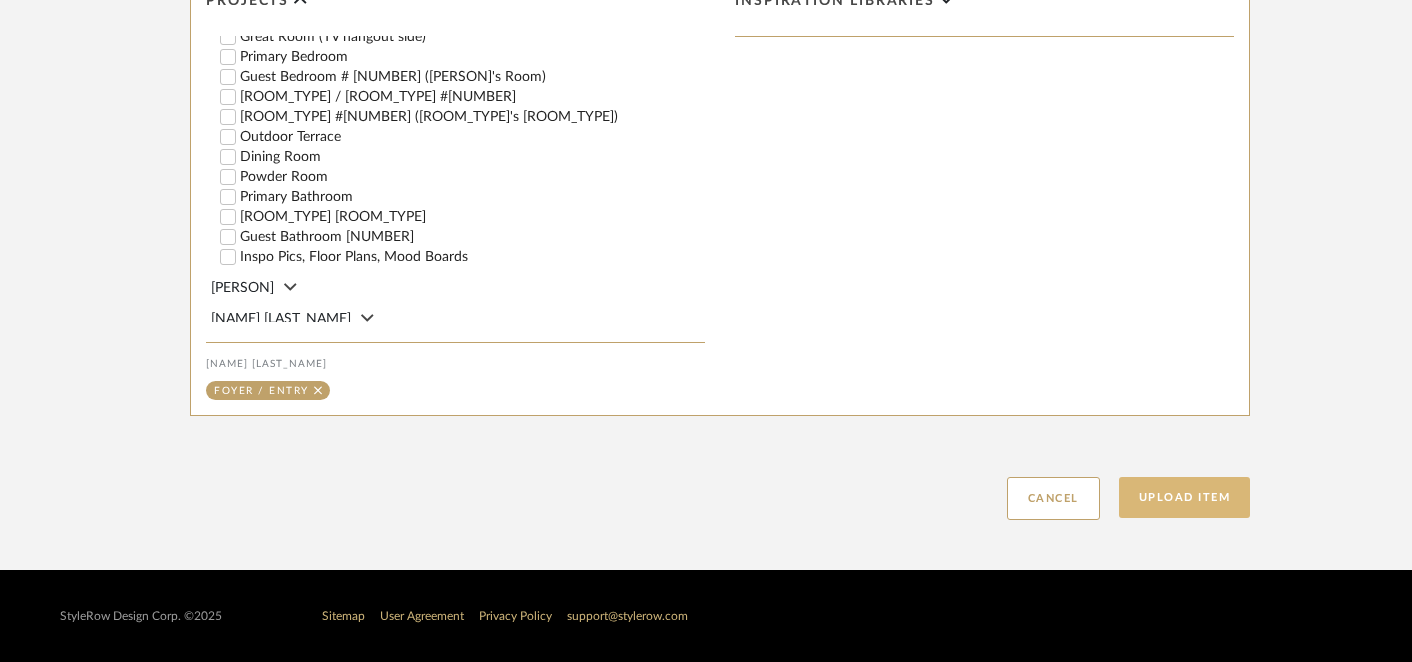 type on "Layout [NUMBER].[DATE]" 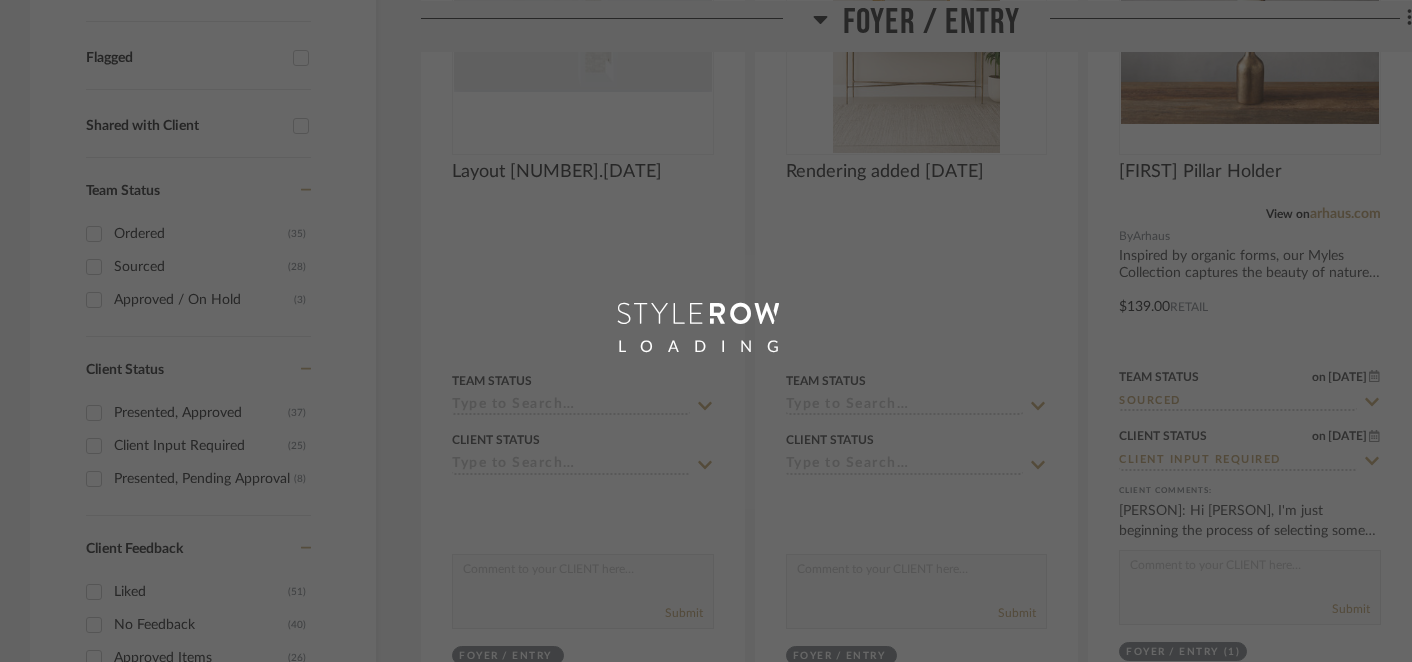 scroll, scrollTop: 0, scrollLeft: 0, axis: both 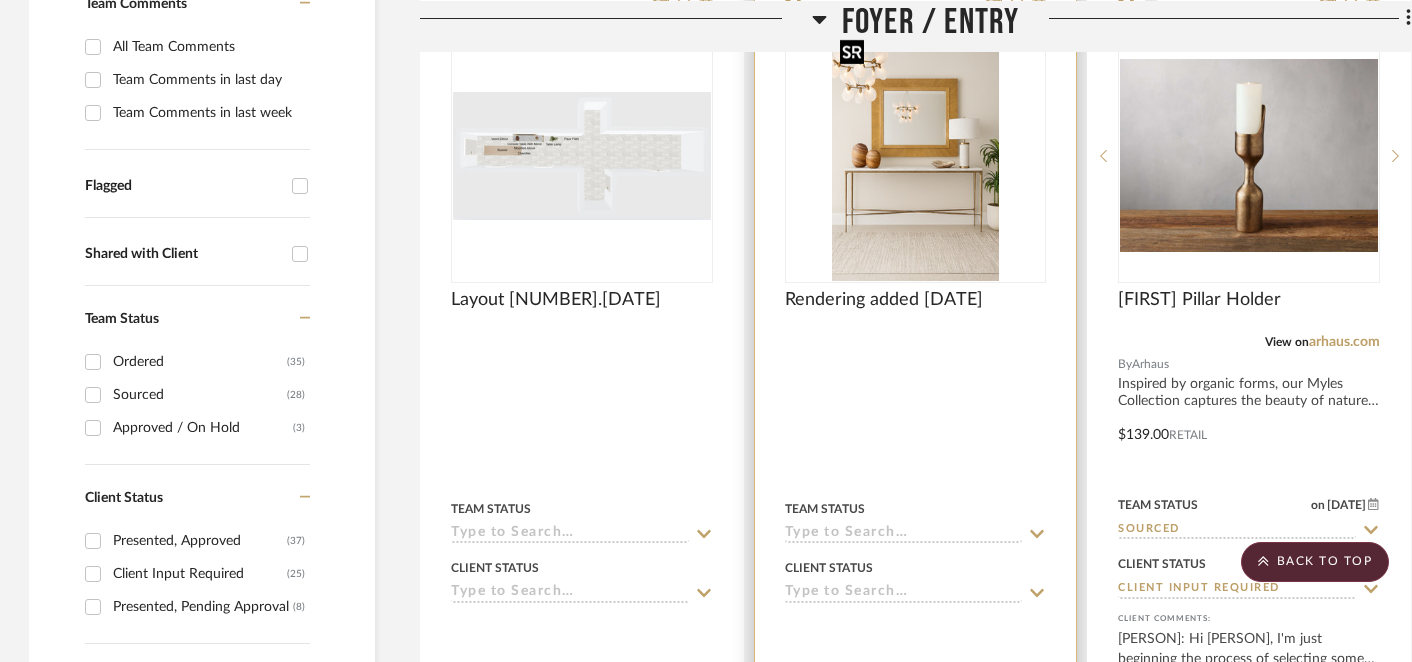 click at bounding box center (915, 156) 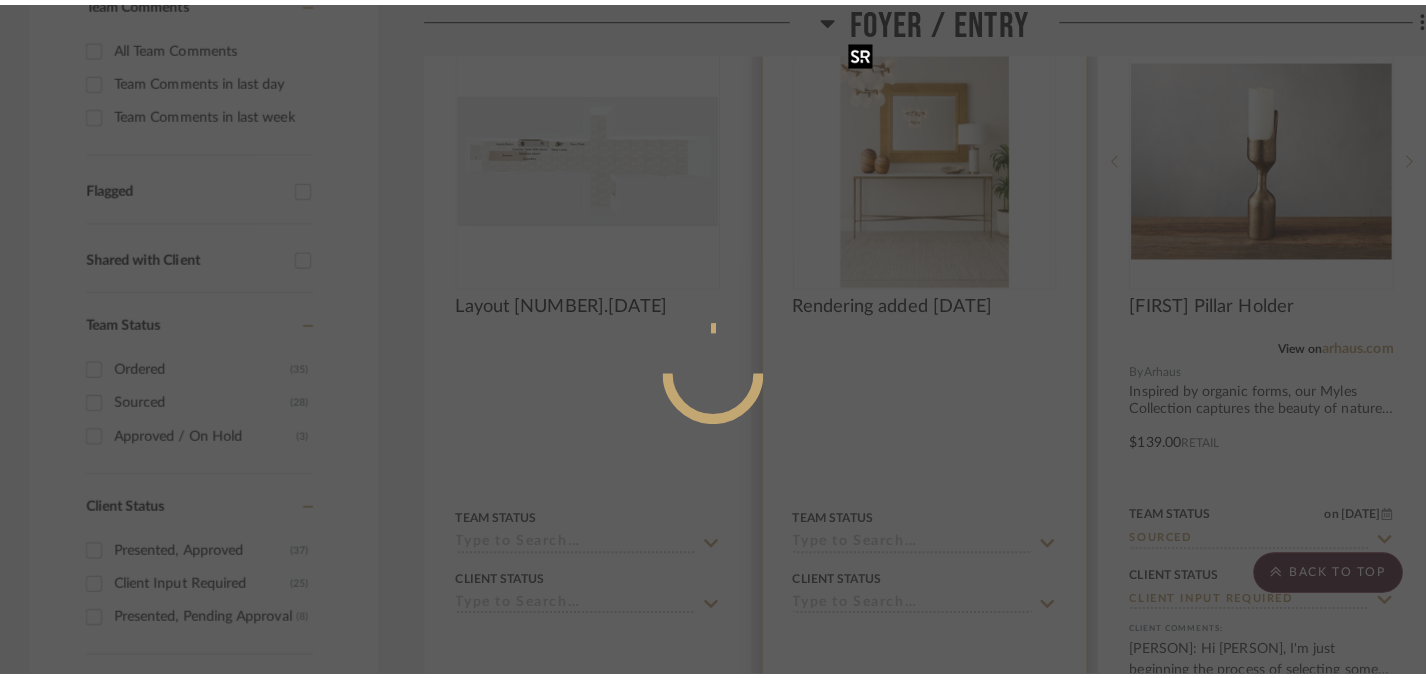 scroll, scrollTop: 0, scrollLeft: 0, axis: both 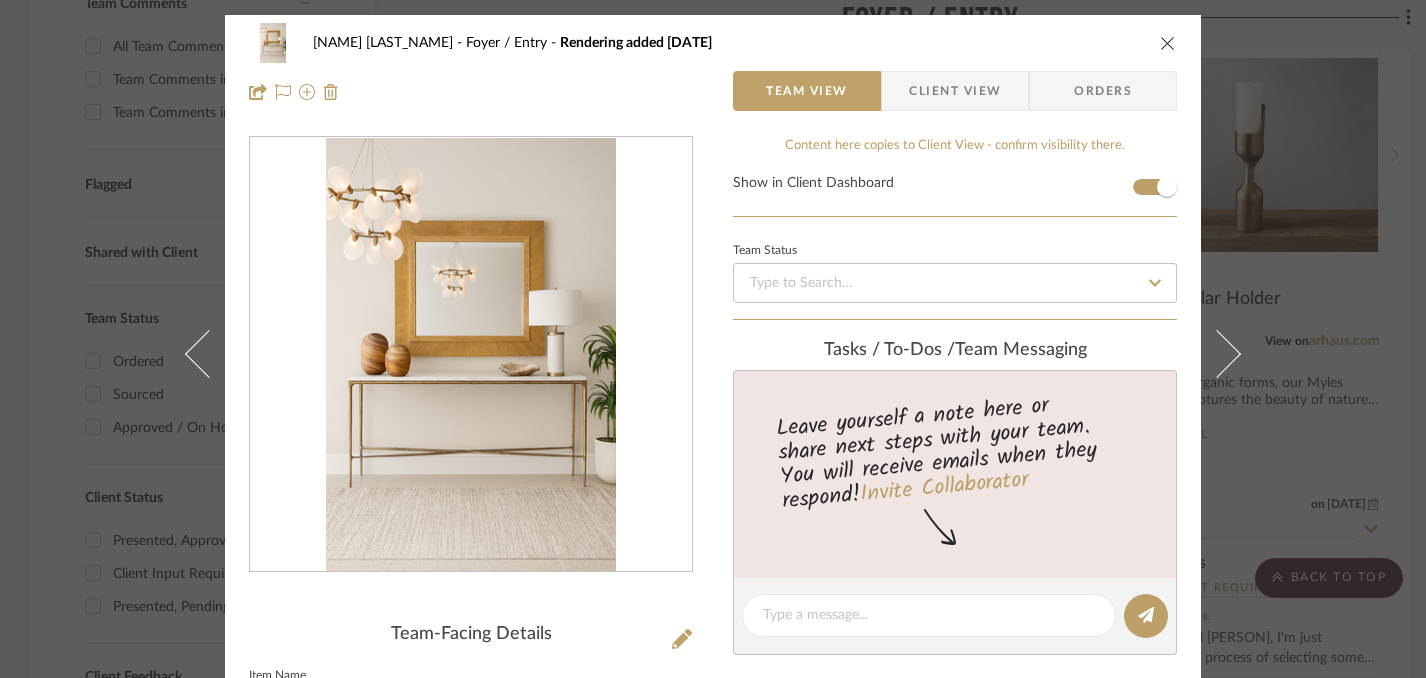 click at bounding box center [1168, 43] 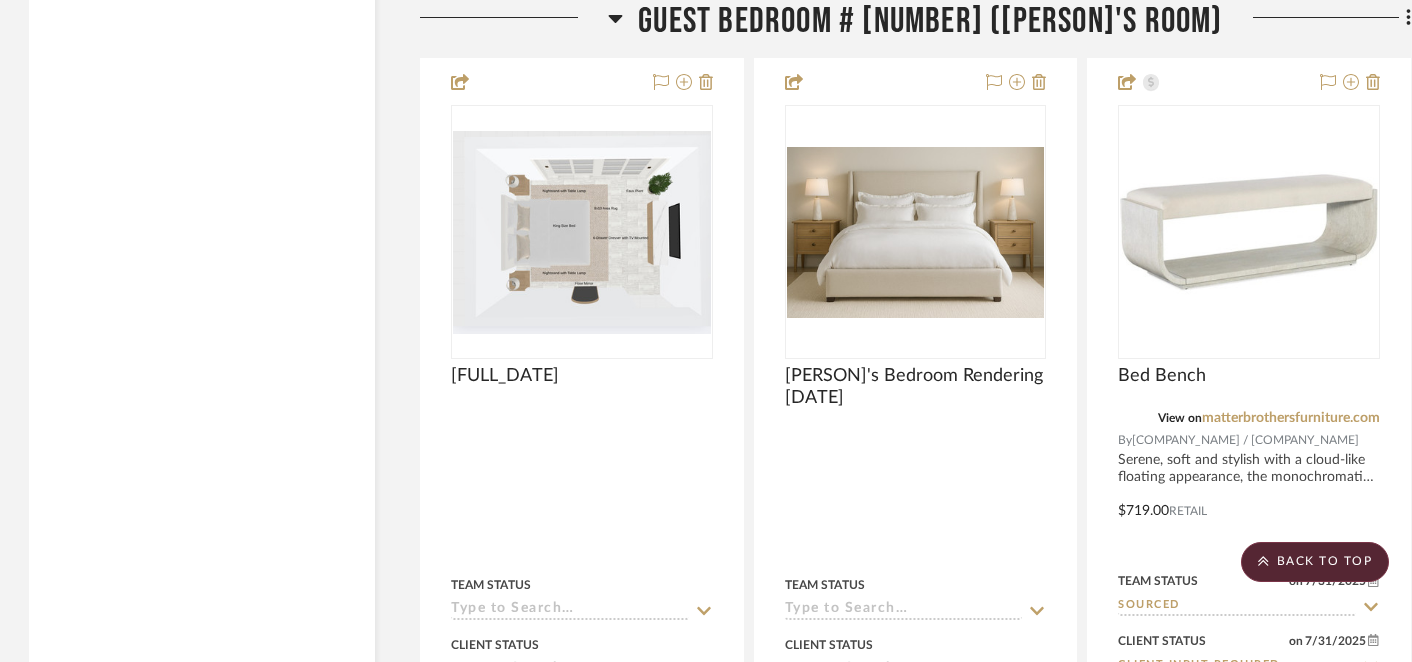scroll, scrollTop: 12716, scrollLeft: 1, axis: both 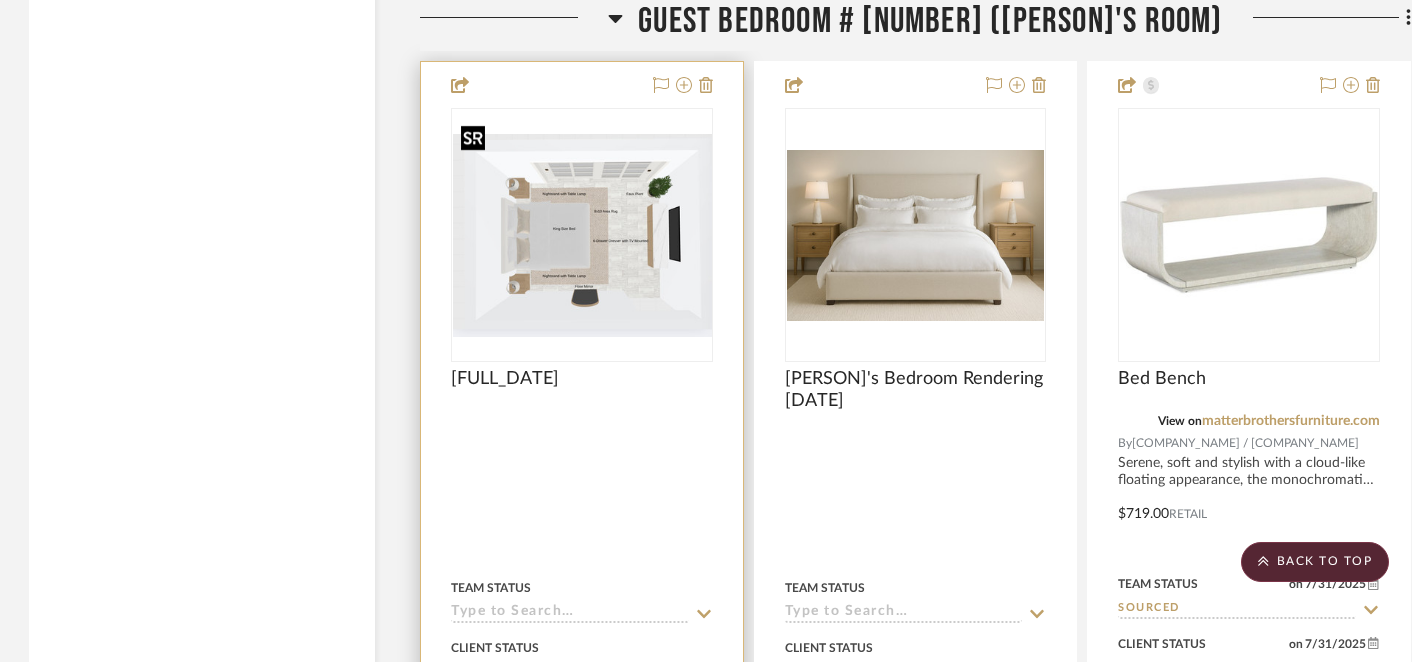 click at bounding box center [582, 235] 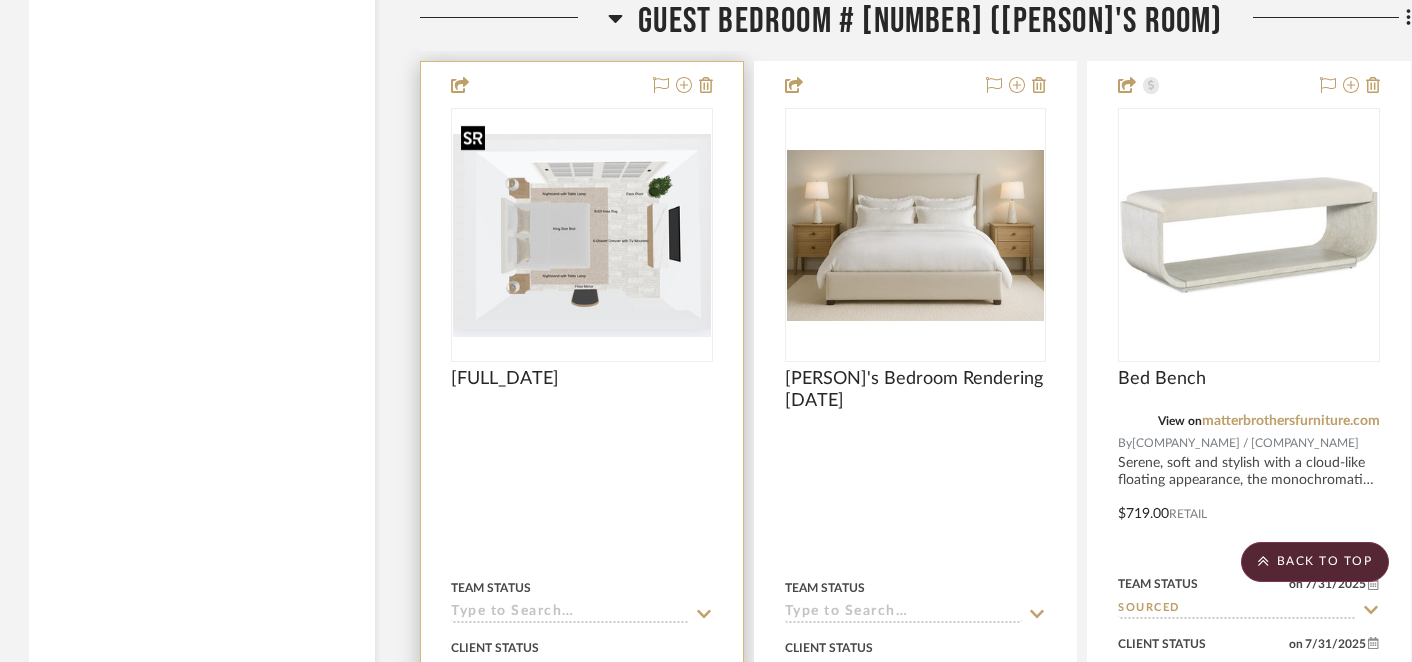 click at bounding box center (582, 235) 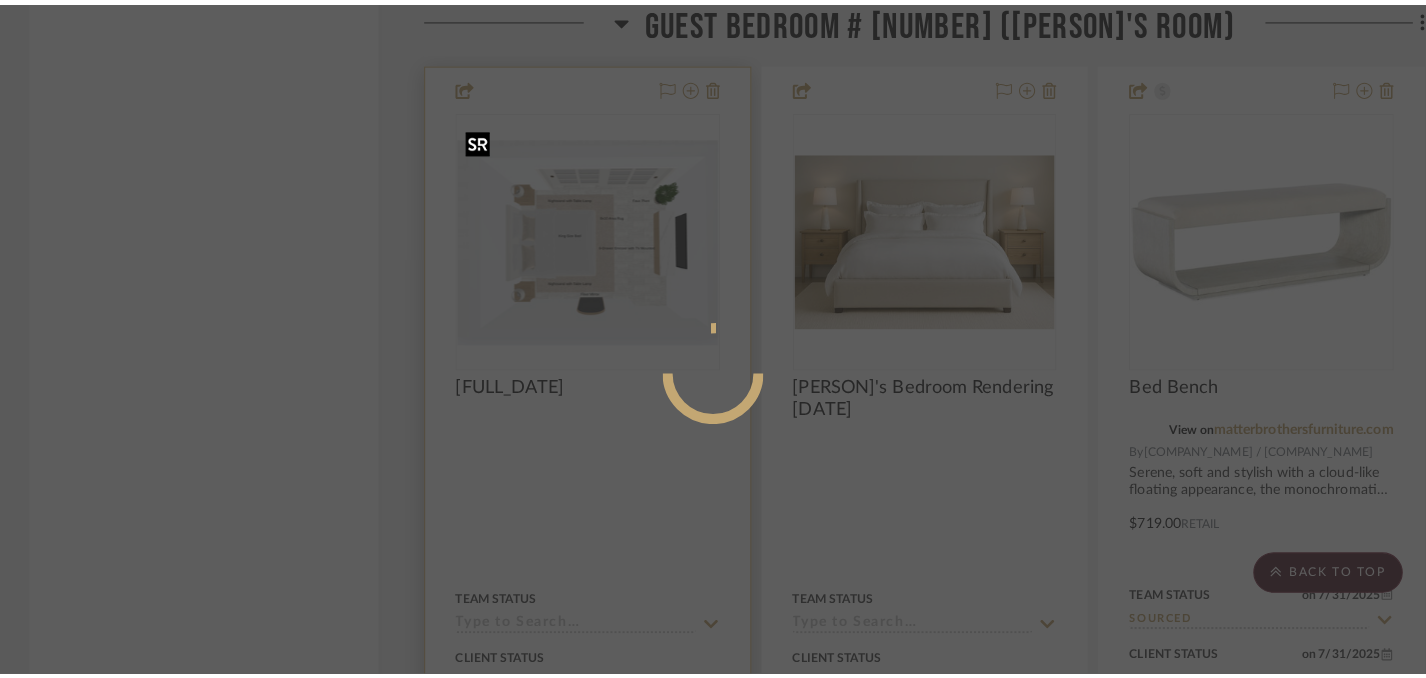 scroll, scrollTop: 0, scrollLeft: 0, axis: both 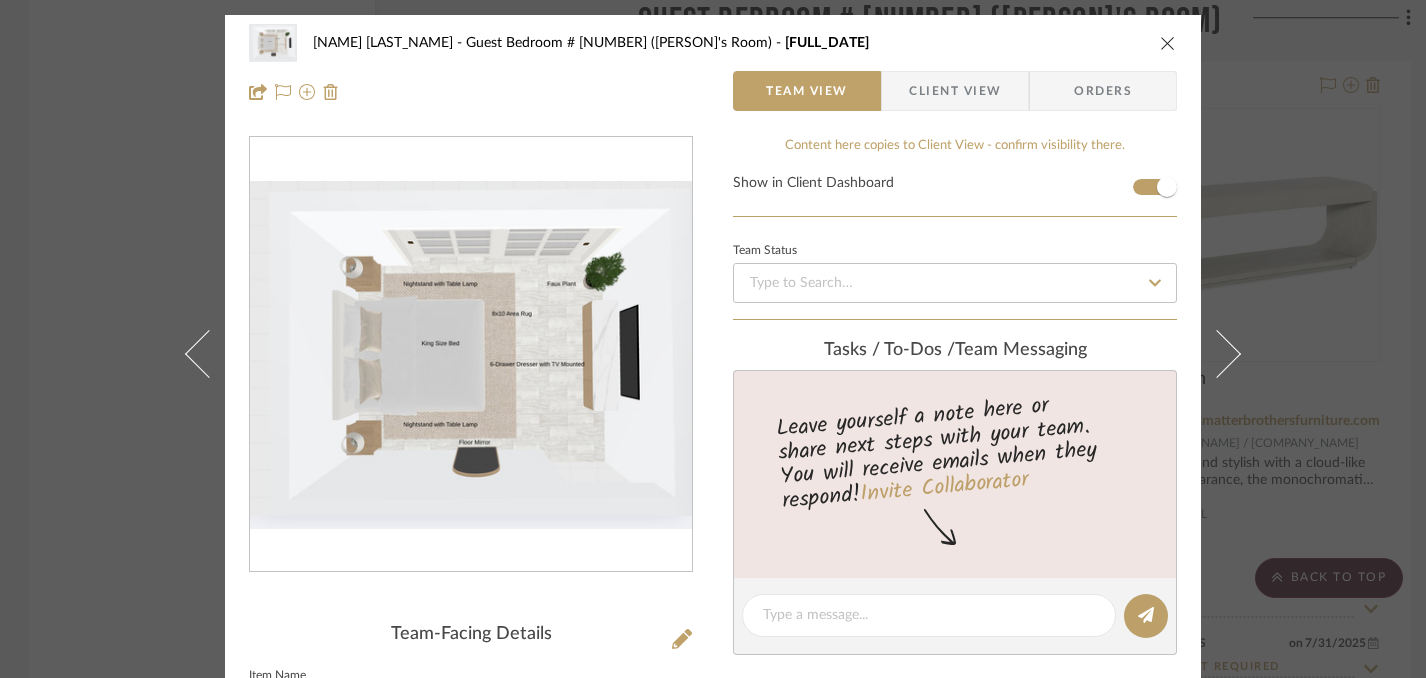 click at bounding box center (1168, 43) 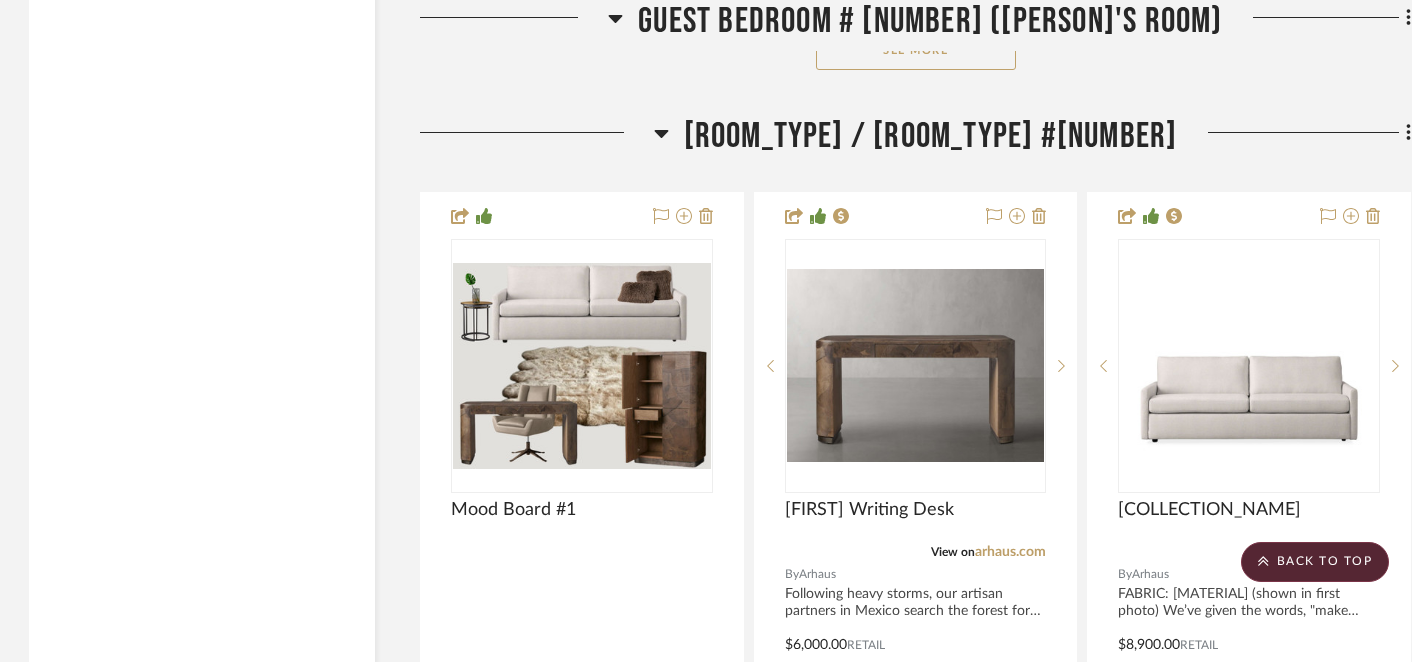 scroll, scrollTop: 15423, scrollLeft: 1, axis: both 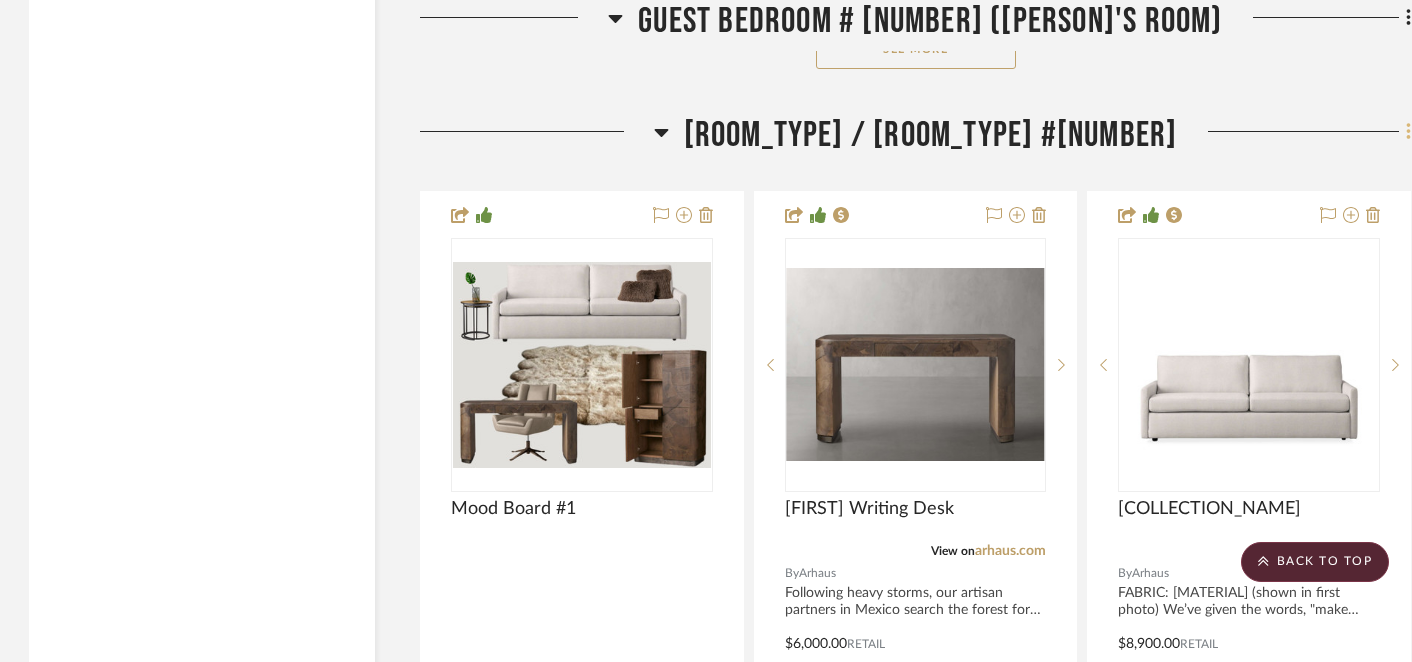 click 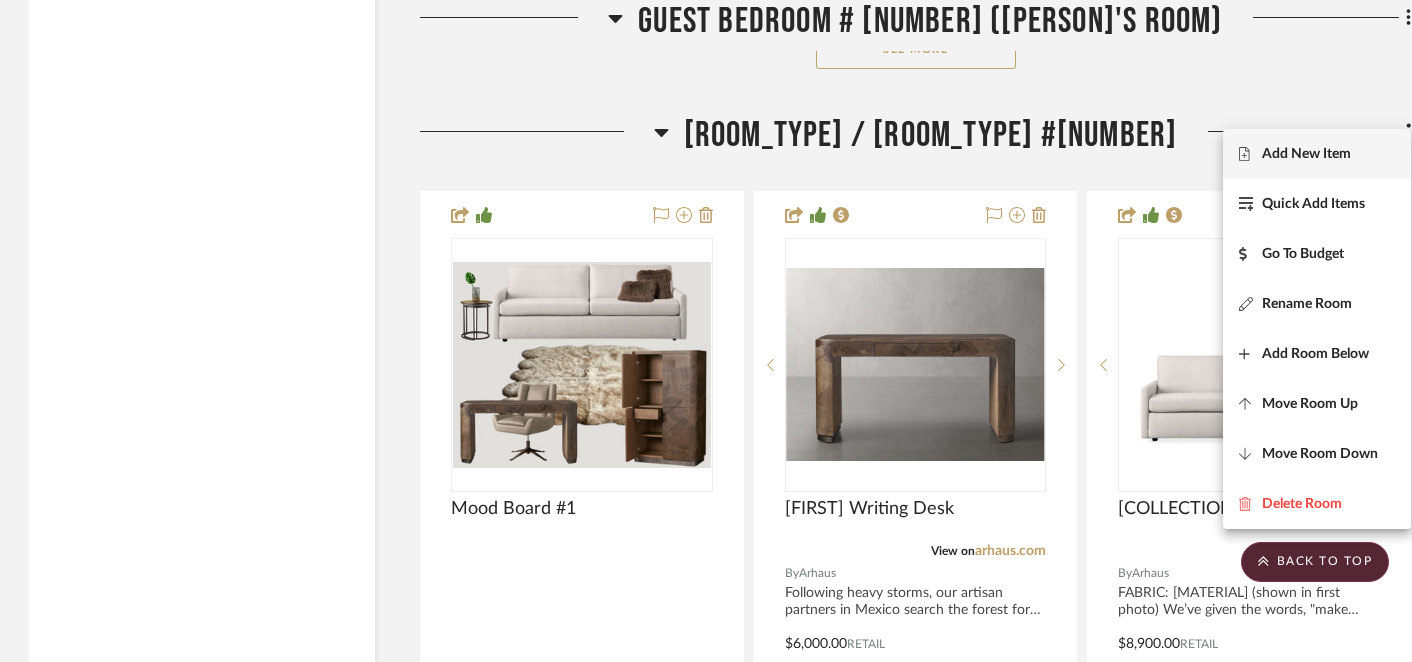 click on "Add New Item" at bounding box center [1306, 153] 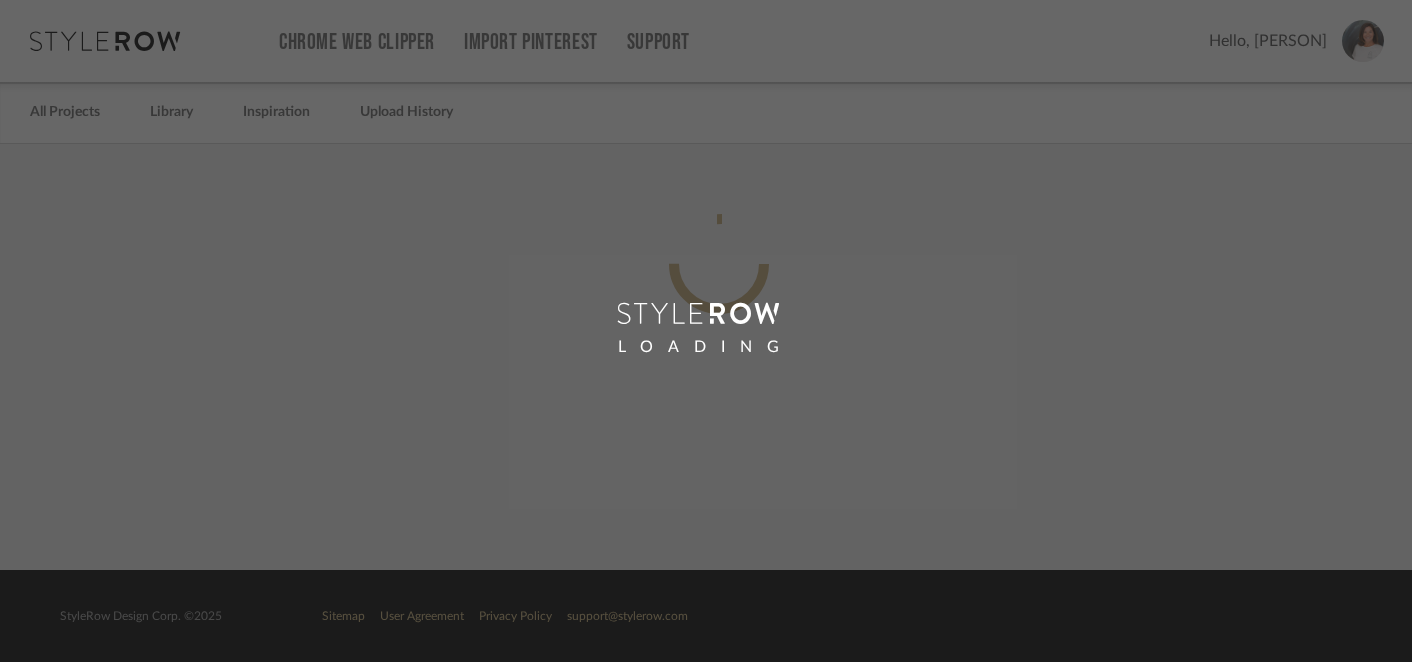 scroll, scrollTop: 0, scrollLeft: 1, axis: horizontal 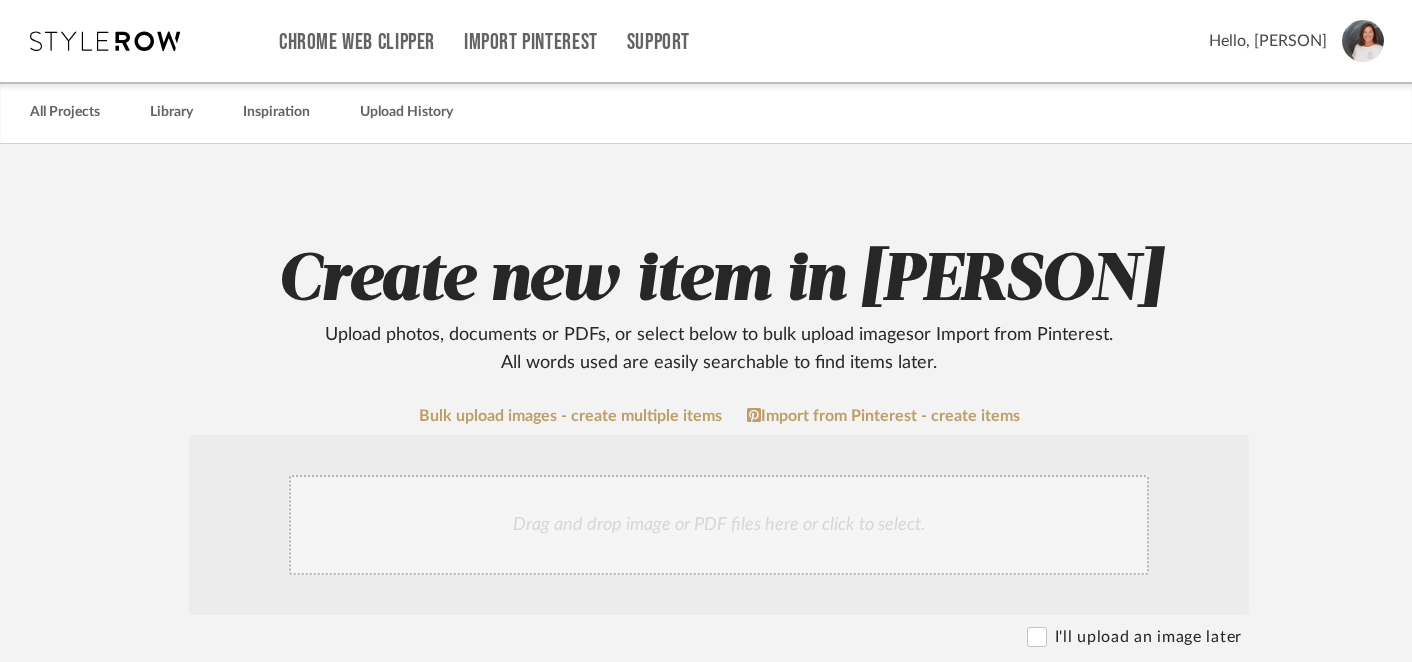 click on "Drag and drop image or PDF files here or click to select." 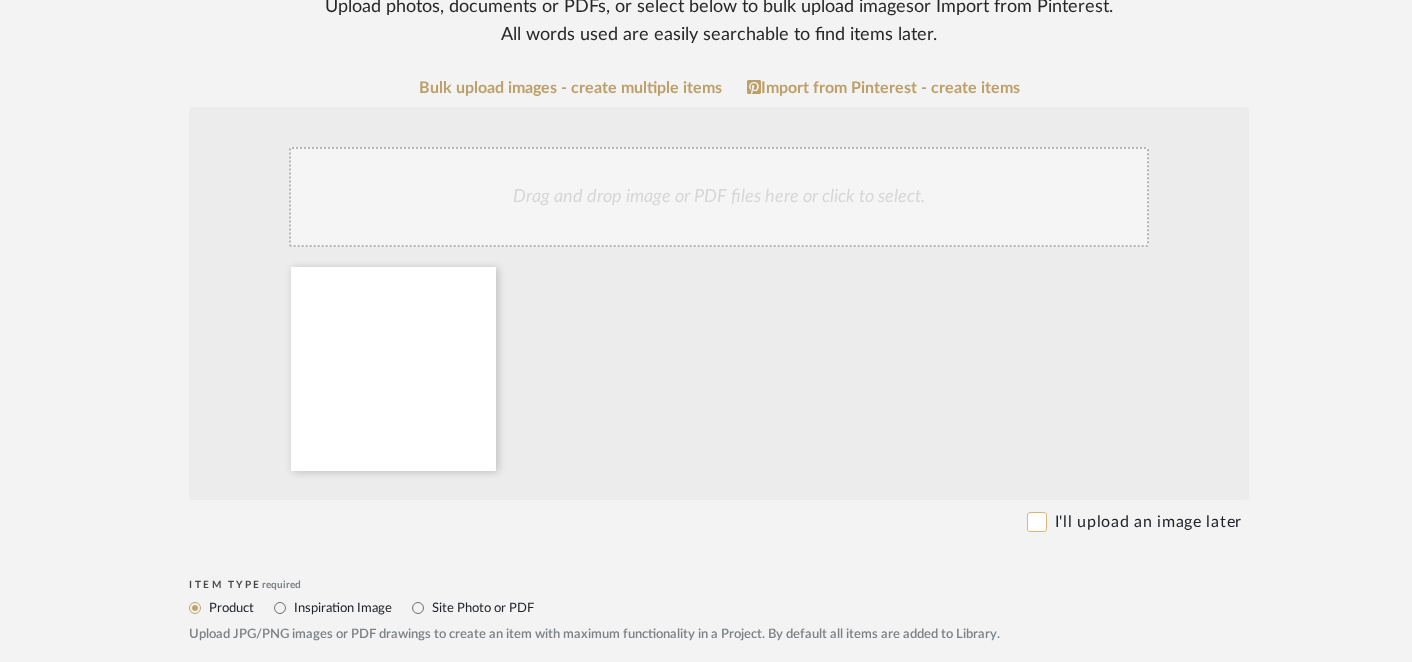 scroll, scrollTop: 333, scrollLeft: 1, axis: both 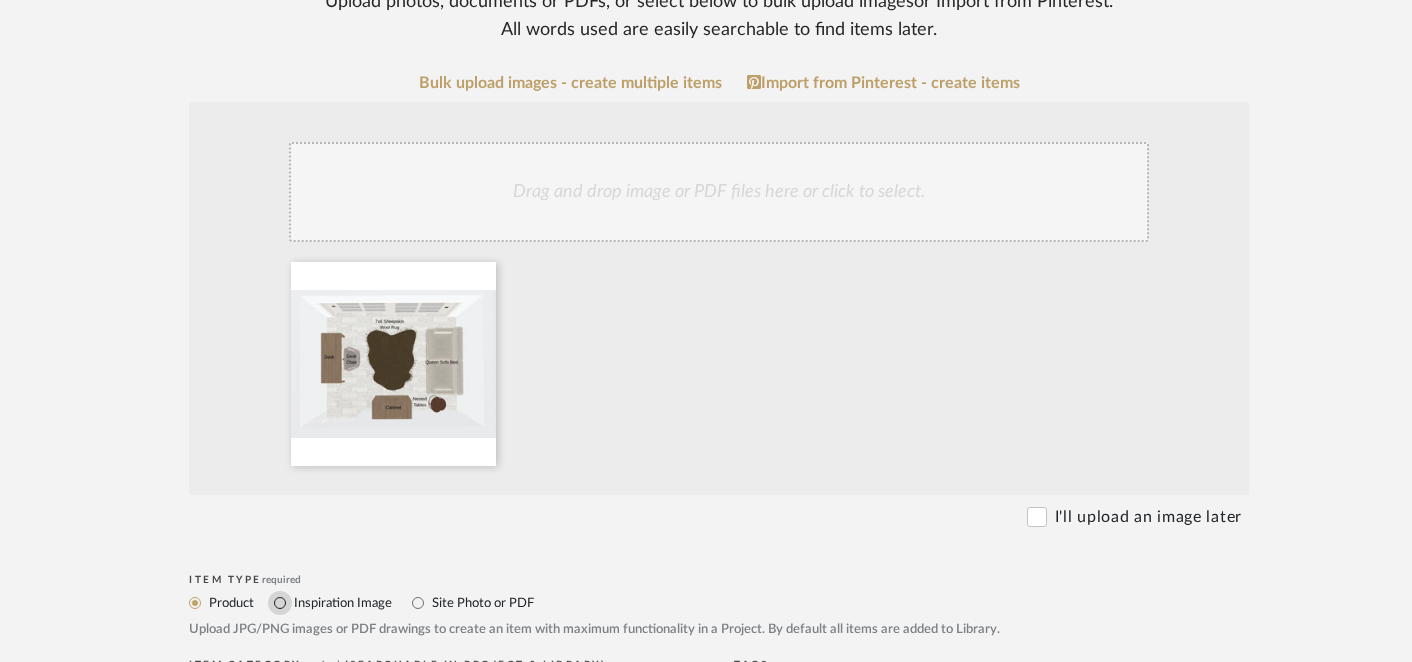 click on "Inspiration Image" at bounding box center [280, 603] 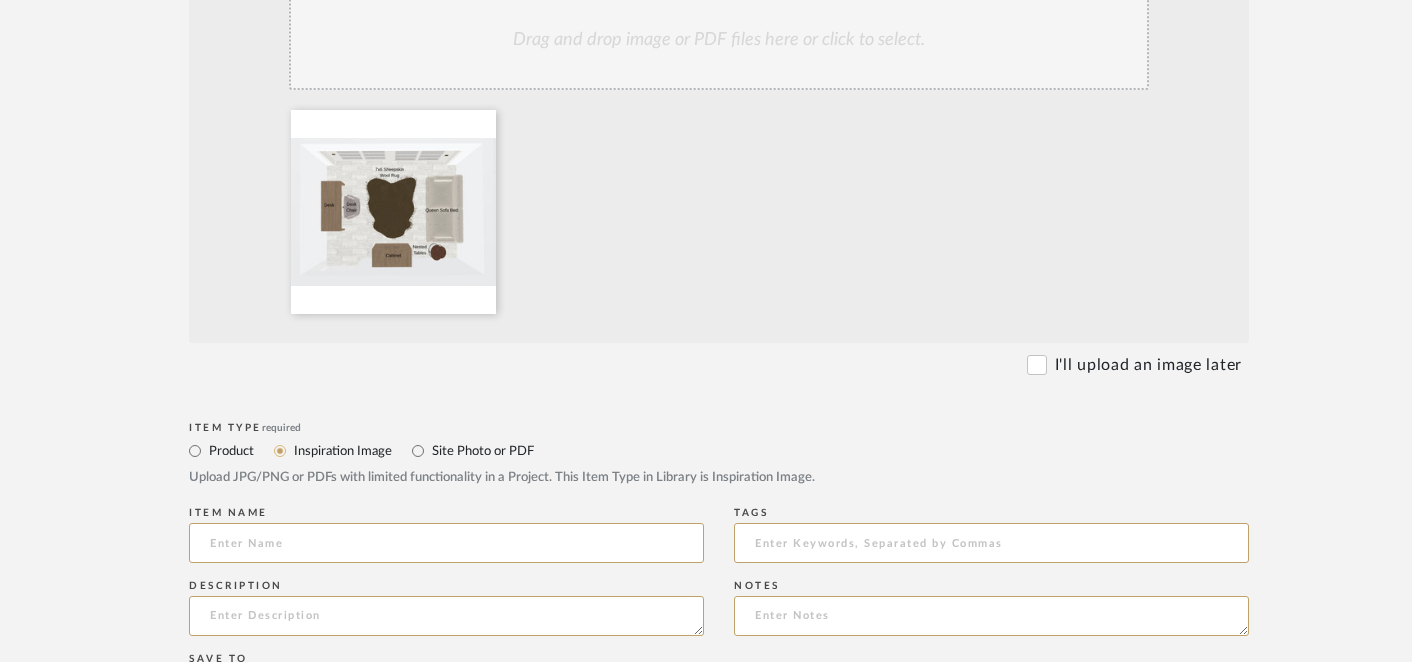 scroll, scrollTop: 496, scrollLeft: 1, axis: both 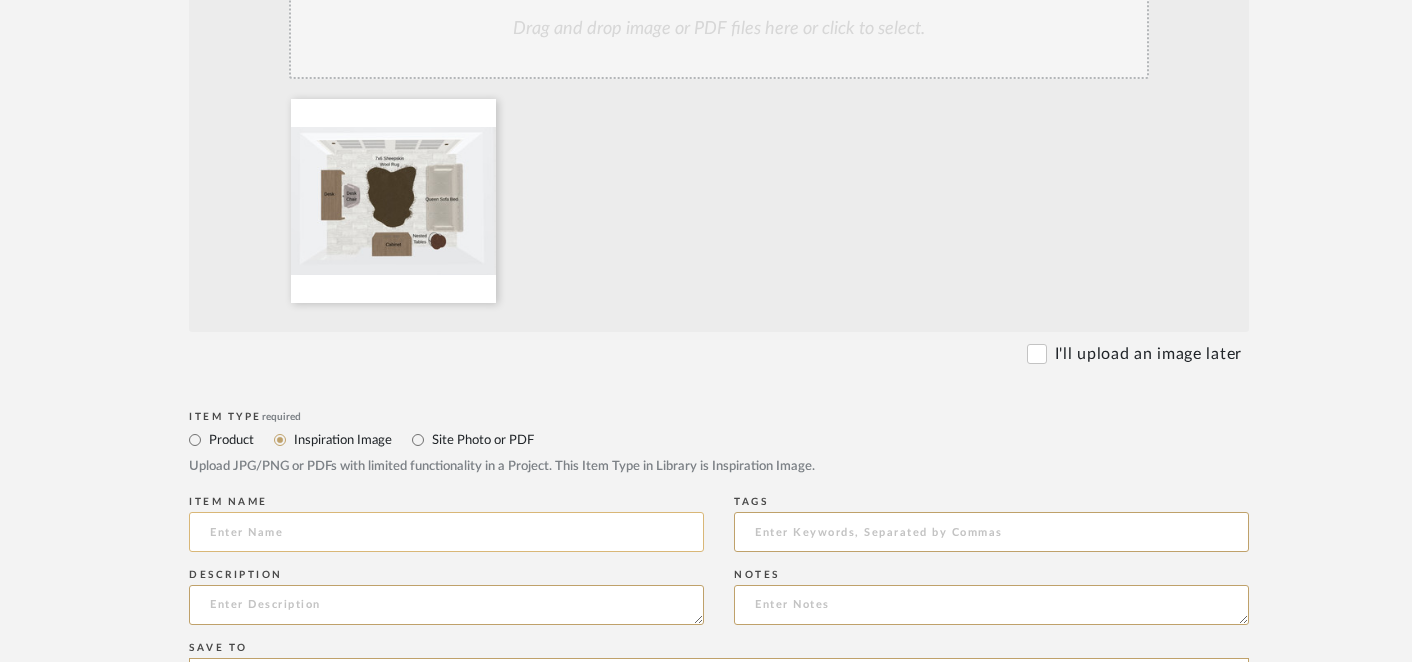 click 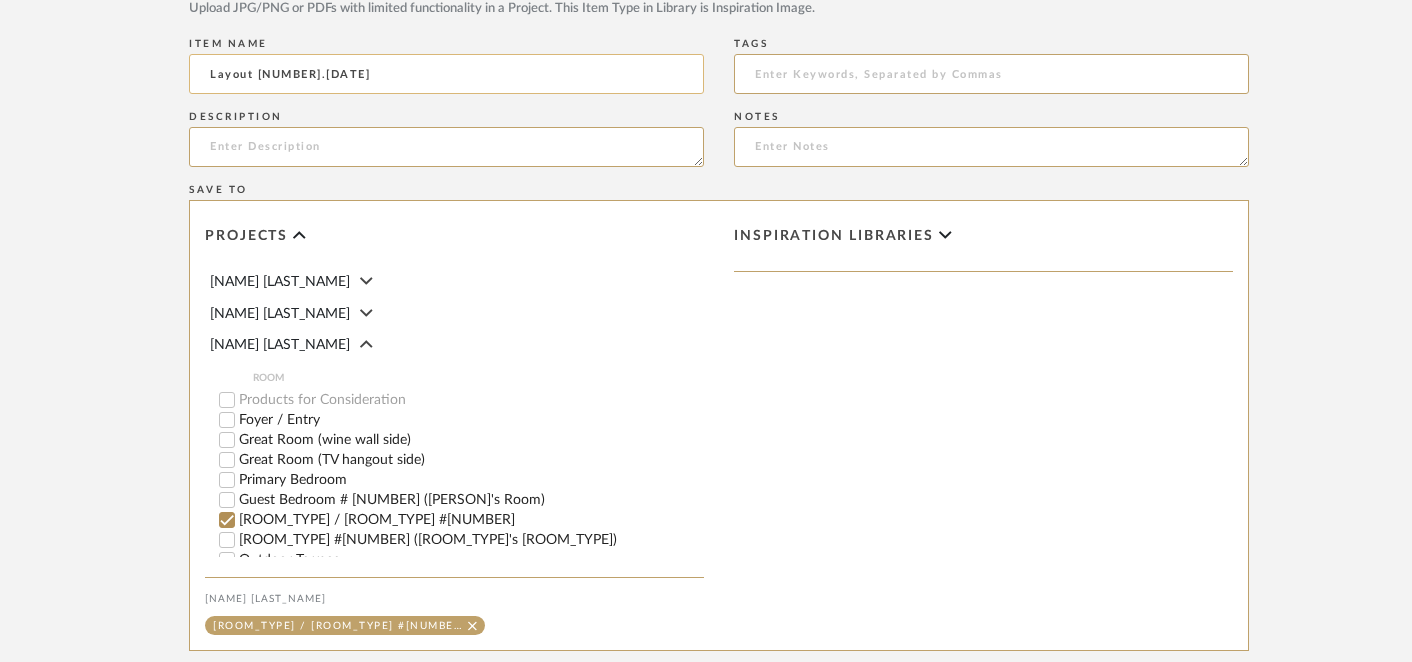 scroll, scrollTop: 956, scrollLeft: 1, axis: both 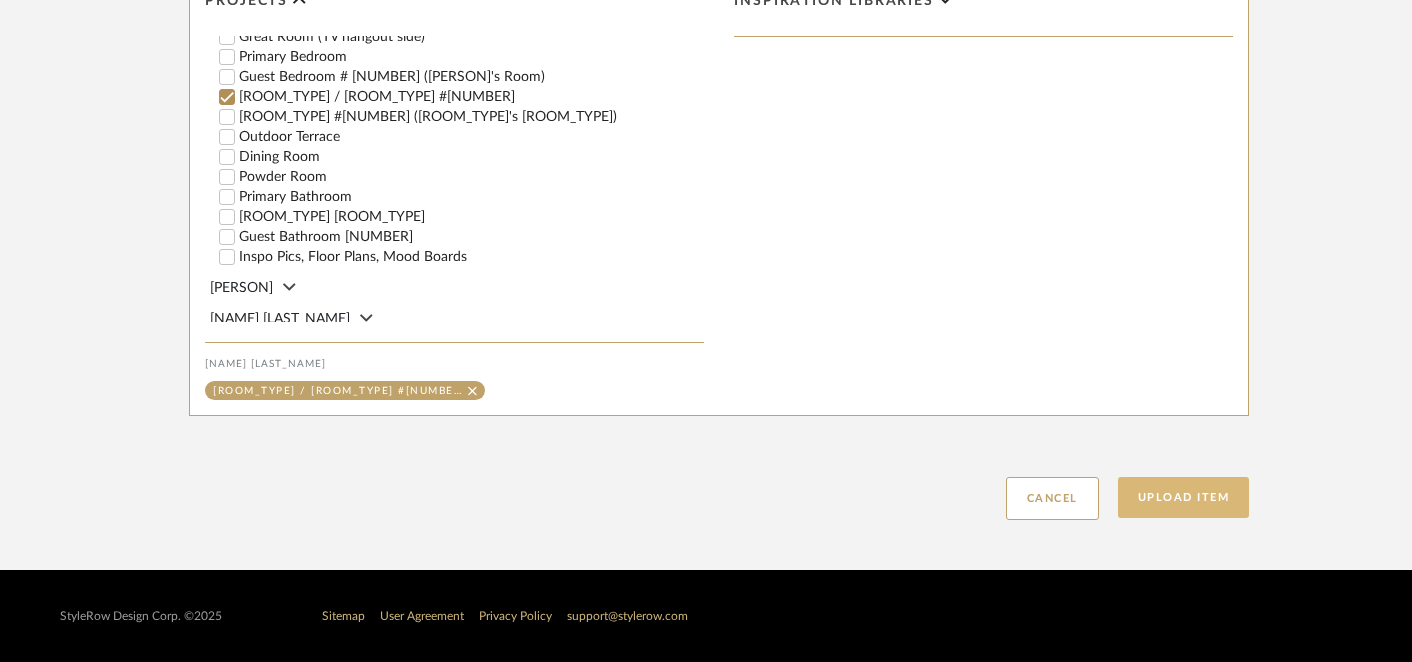 type on "Layout [NUMBER].[DATE]" 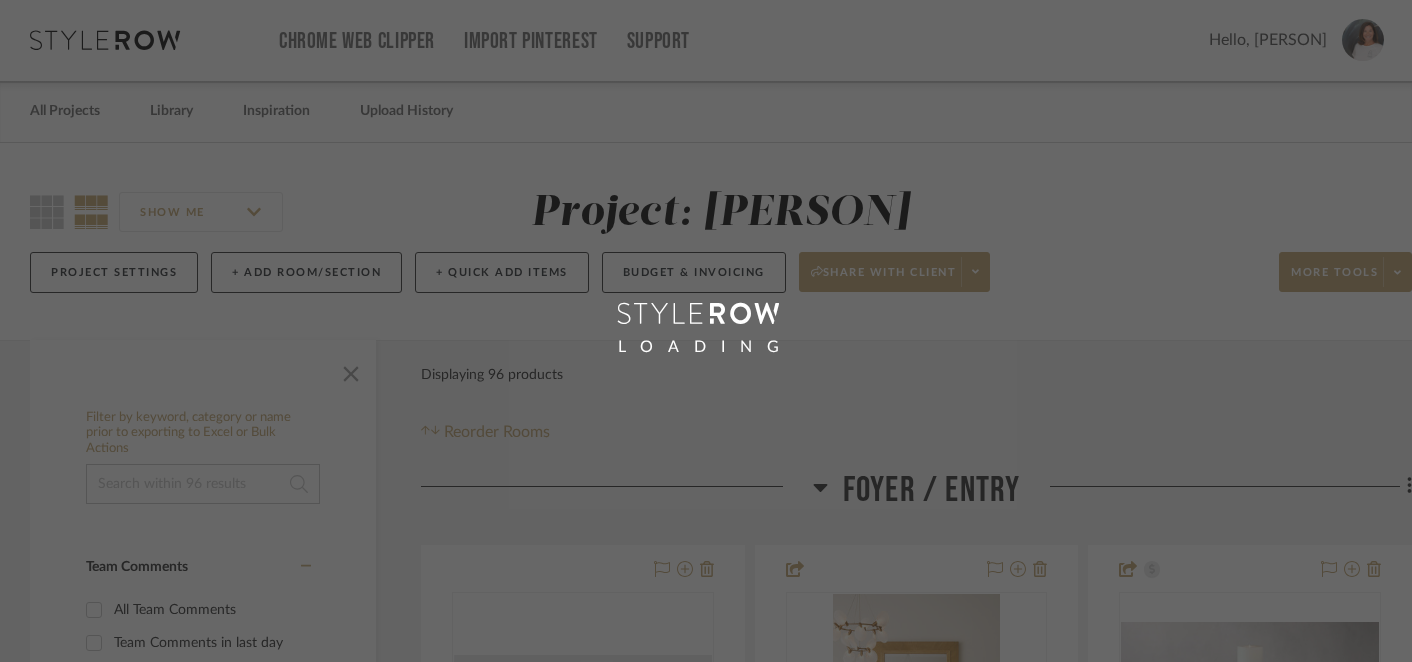 scroll, scrollTop: 0, scrollLeft: 0, axis: both 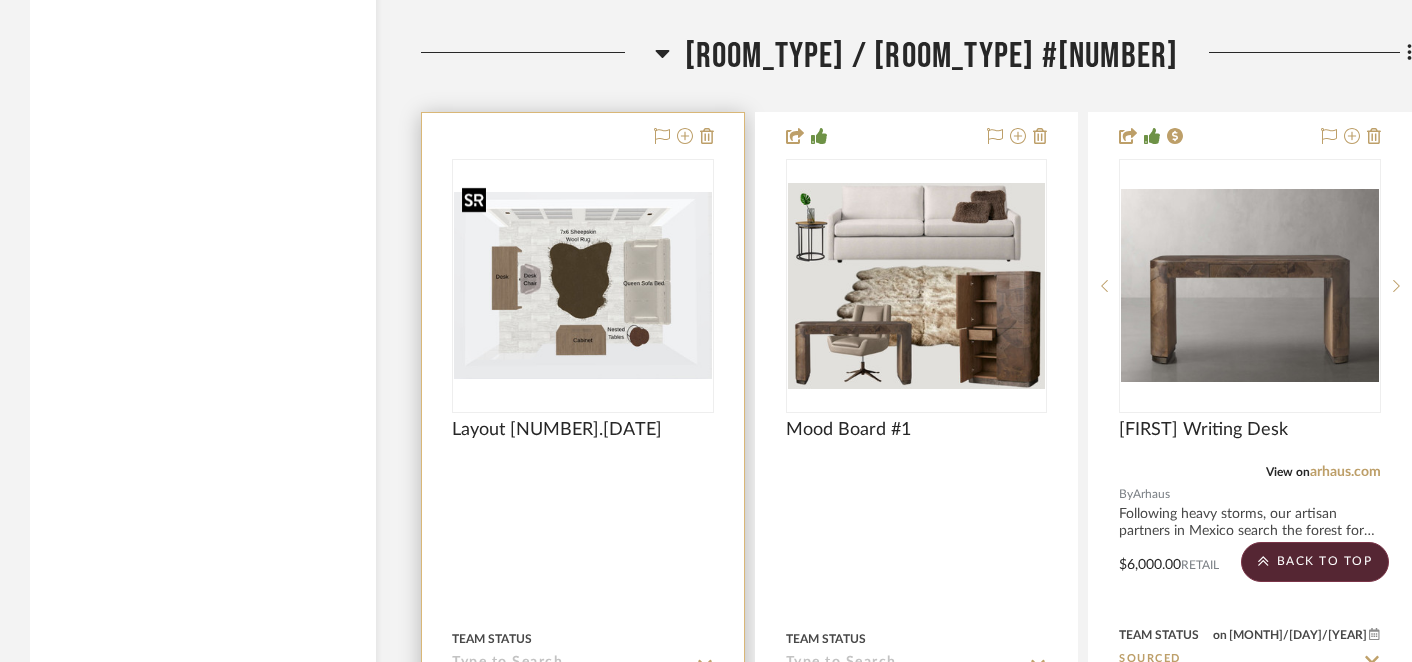 click at bounding box center (583, 285) 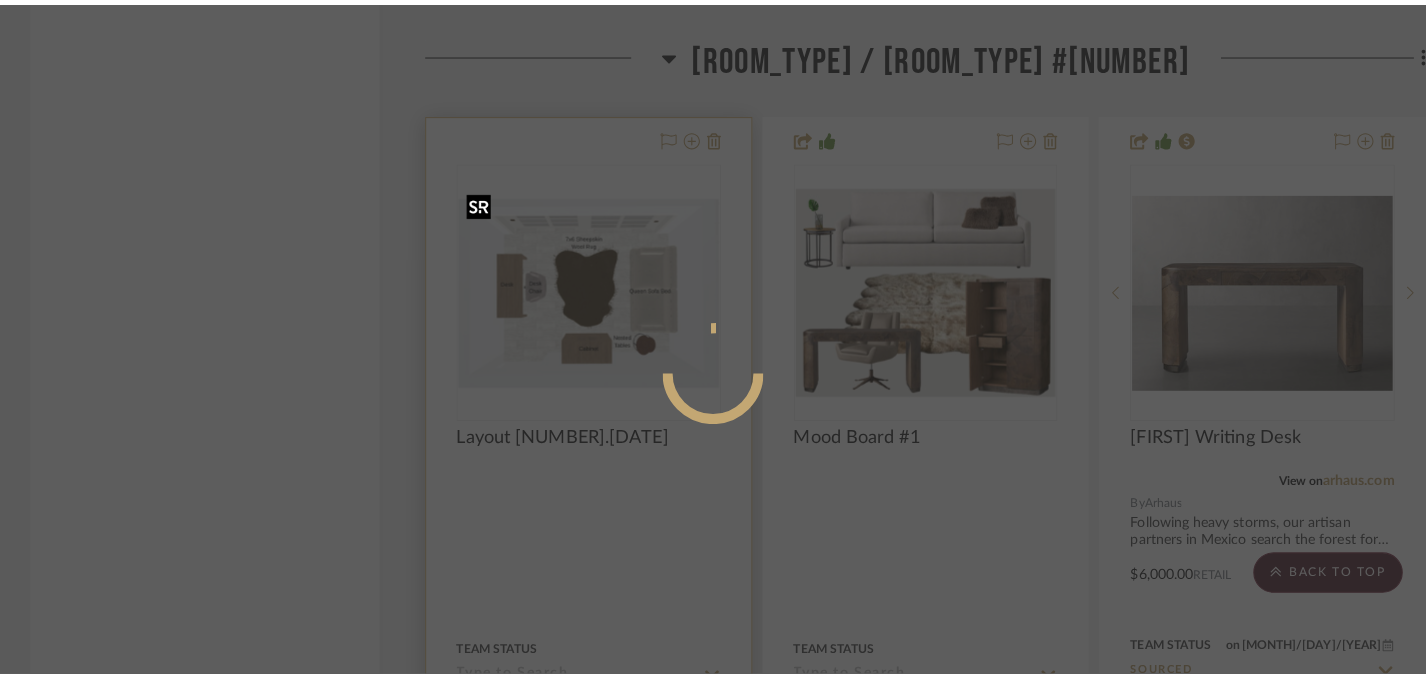 scroll, scrollTop: 0, scrollLeft: 0, axis: both 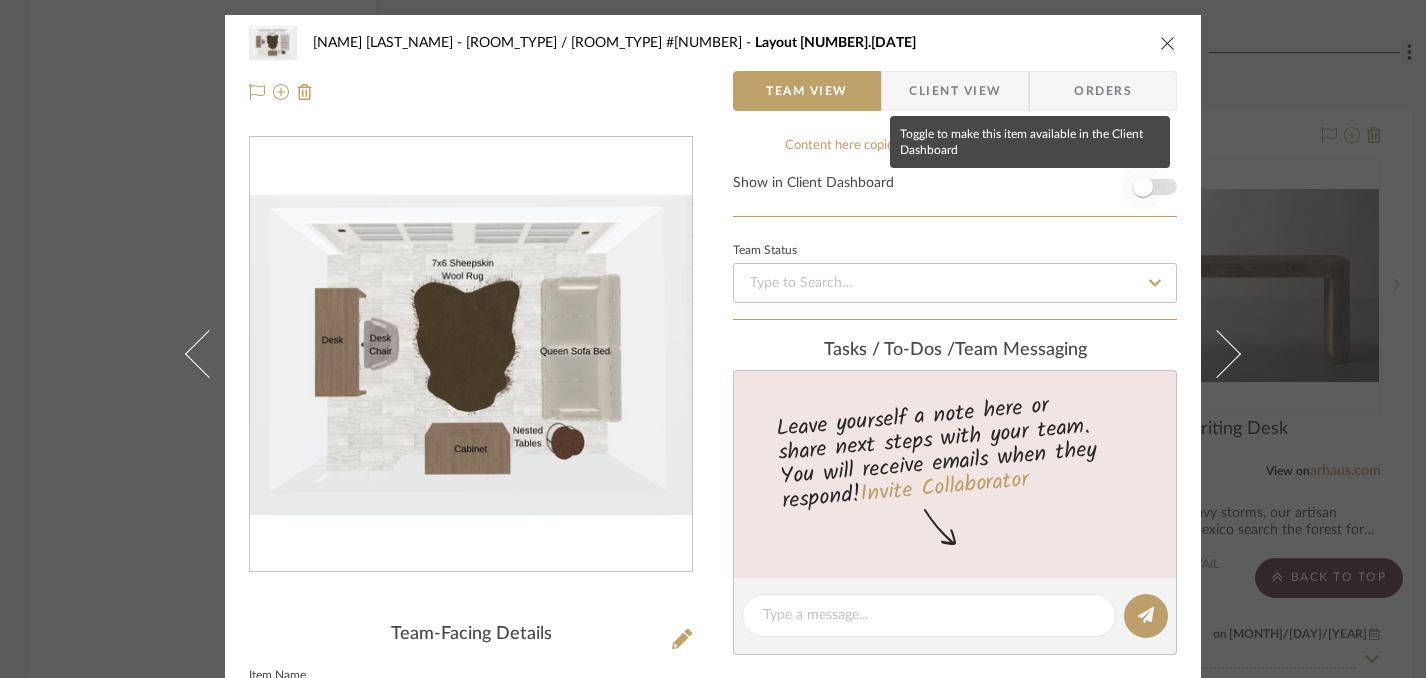 click at bounding box center (1143, 187) 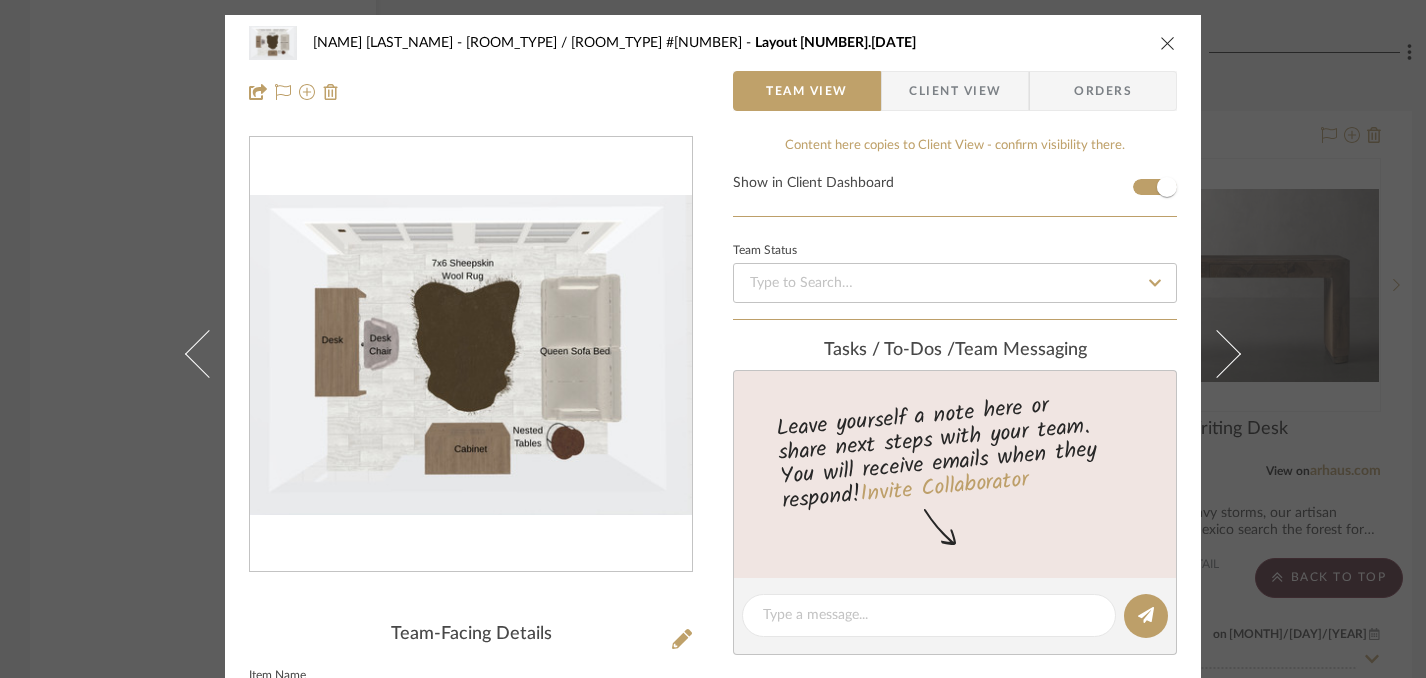type 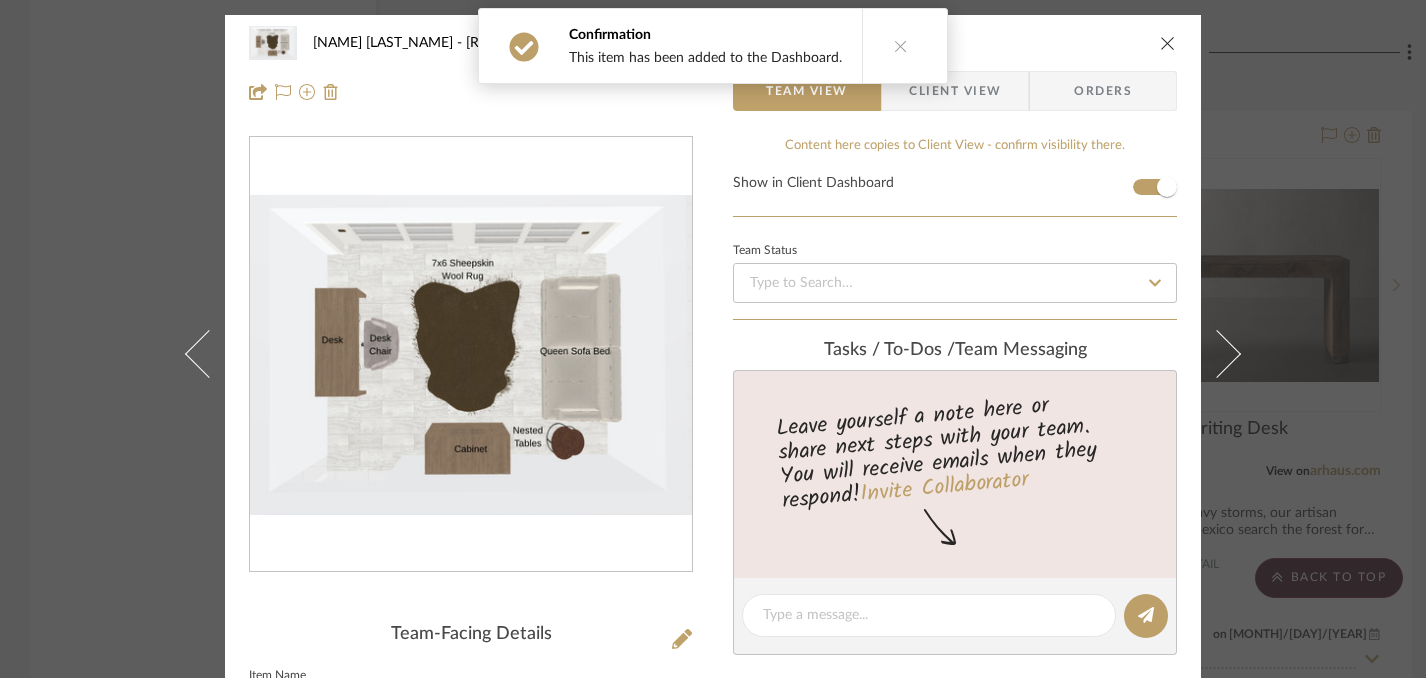 click at bounding box center (1168, 43) 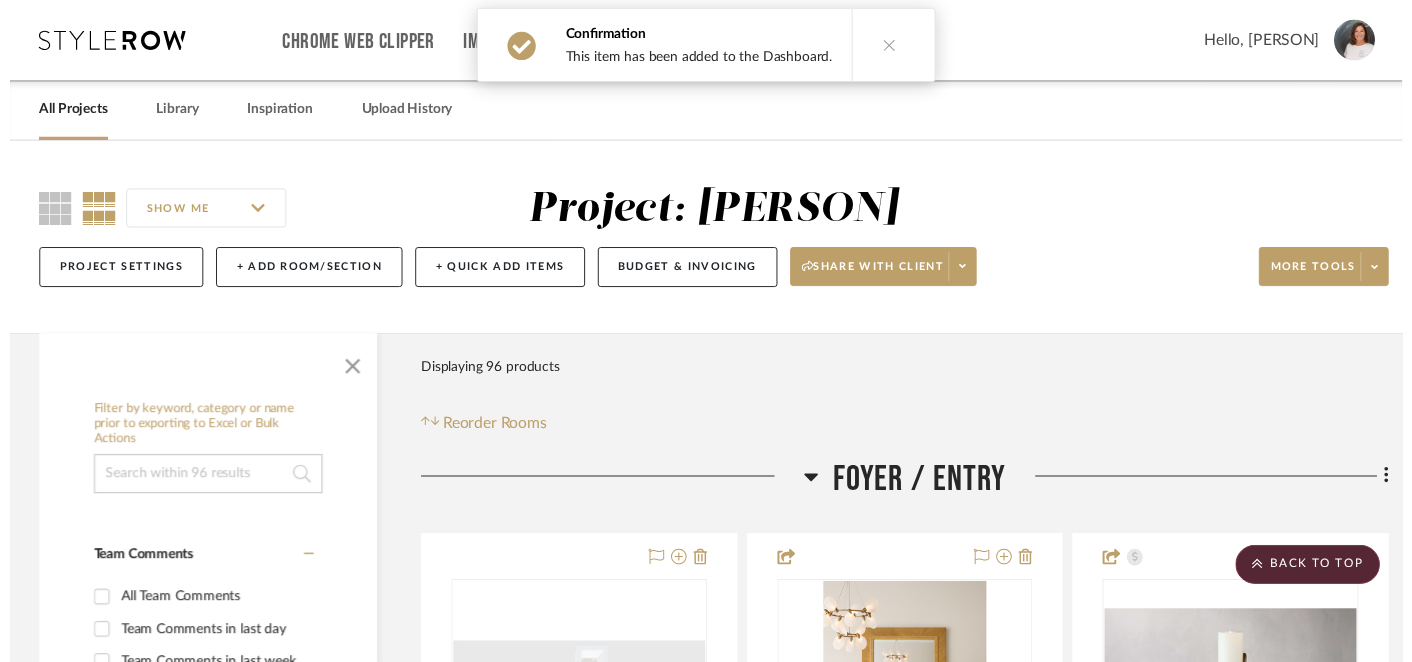 scroll, scrollTop: 14592, scrollLeft: 0, axis: vertical 